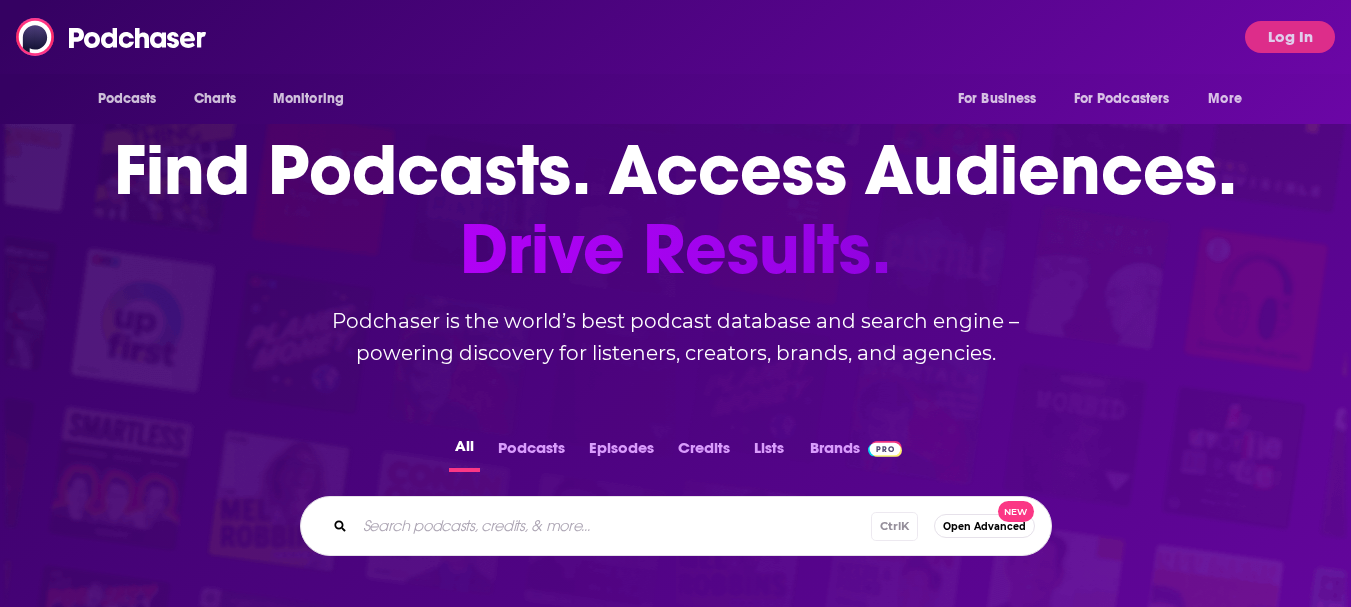 scroll, scrollTop: 100, scrollLeft: 0, axis: vertical 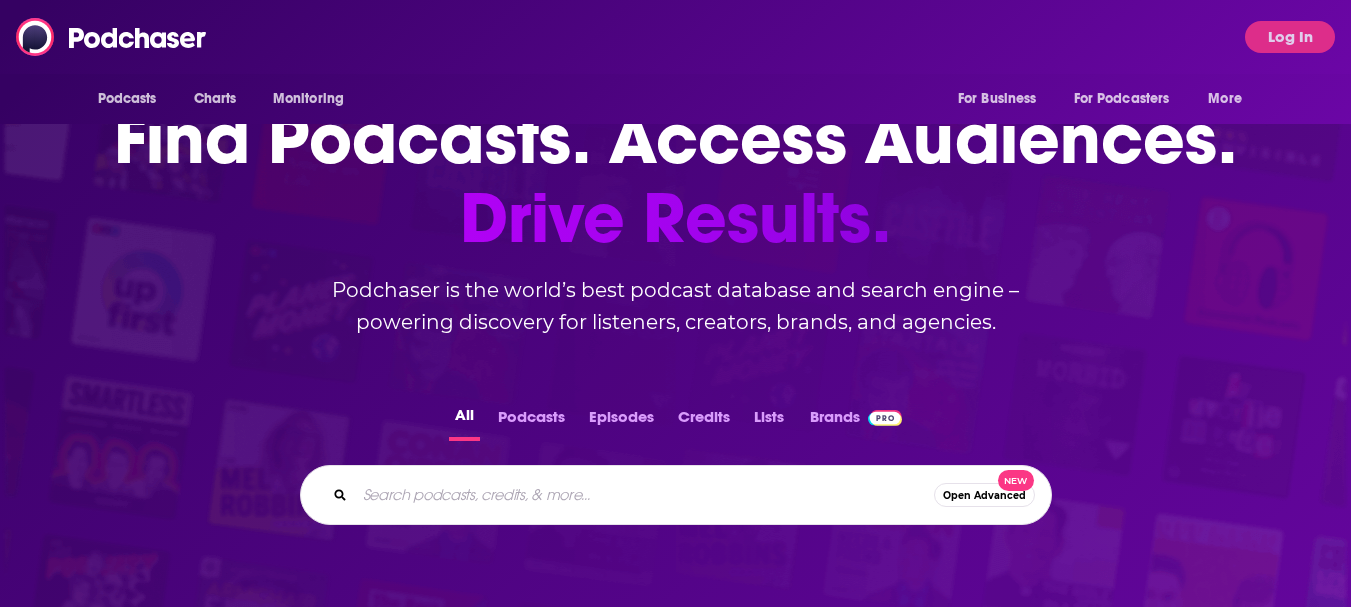 click at bounding box center [644, 495] 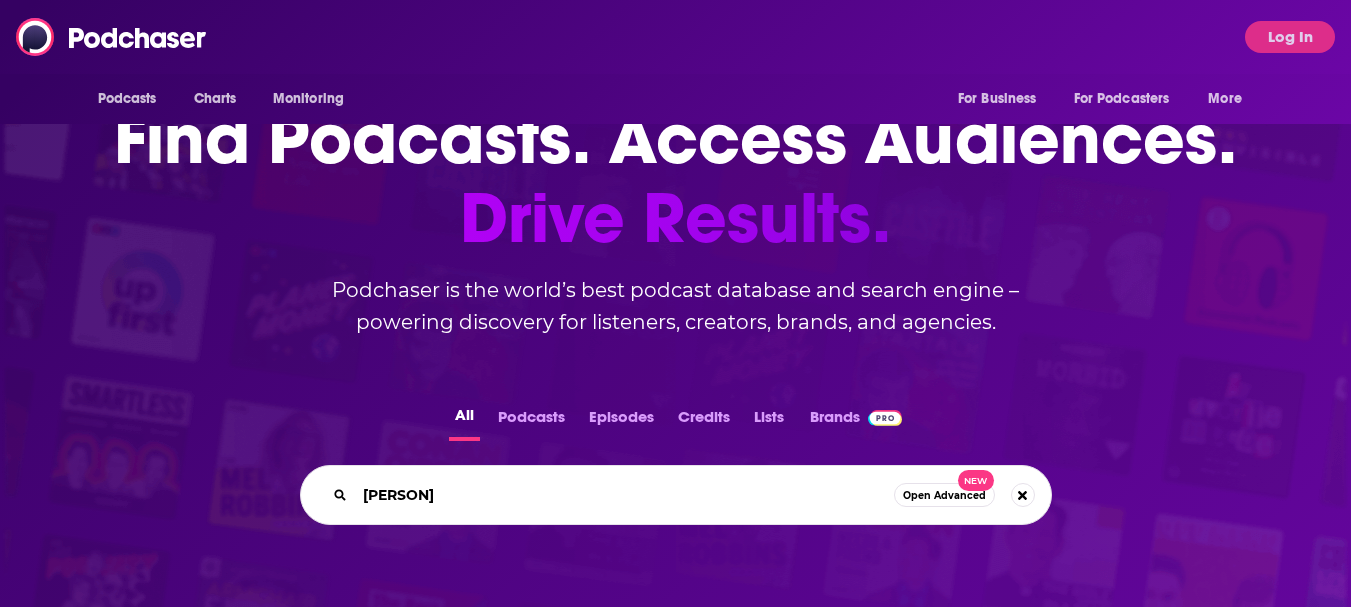 type on "remnant" 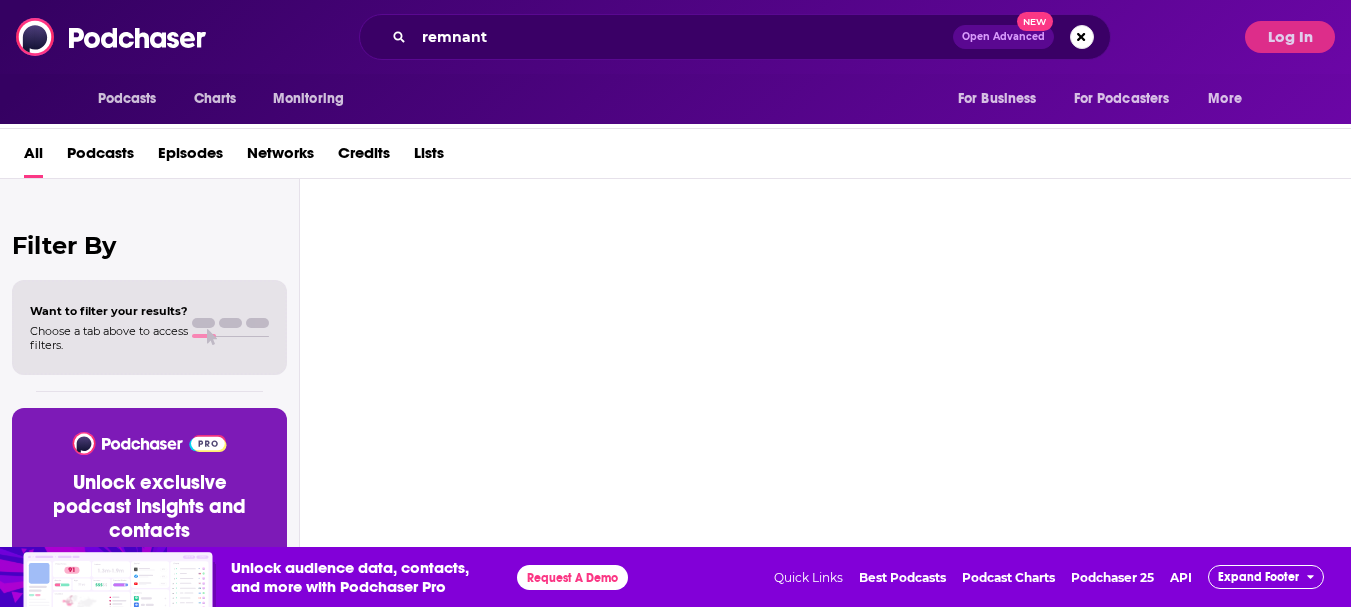 scroll, scrollTop: 0, scrollLeft: 0, axis: both 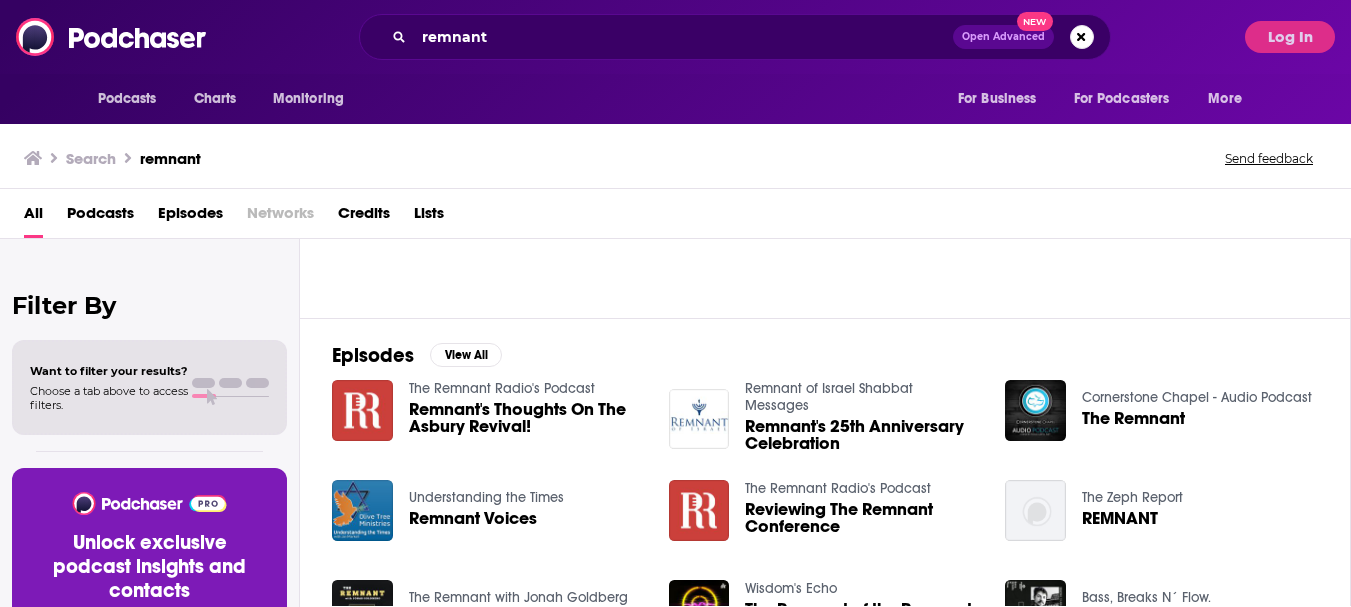 click on "The Remnant" at bounding box center (1133, 418) 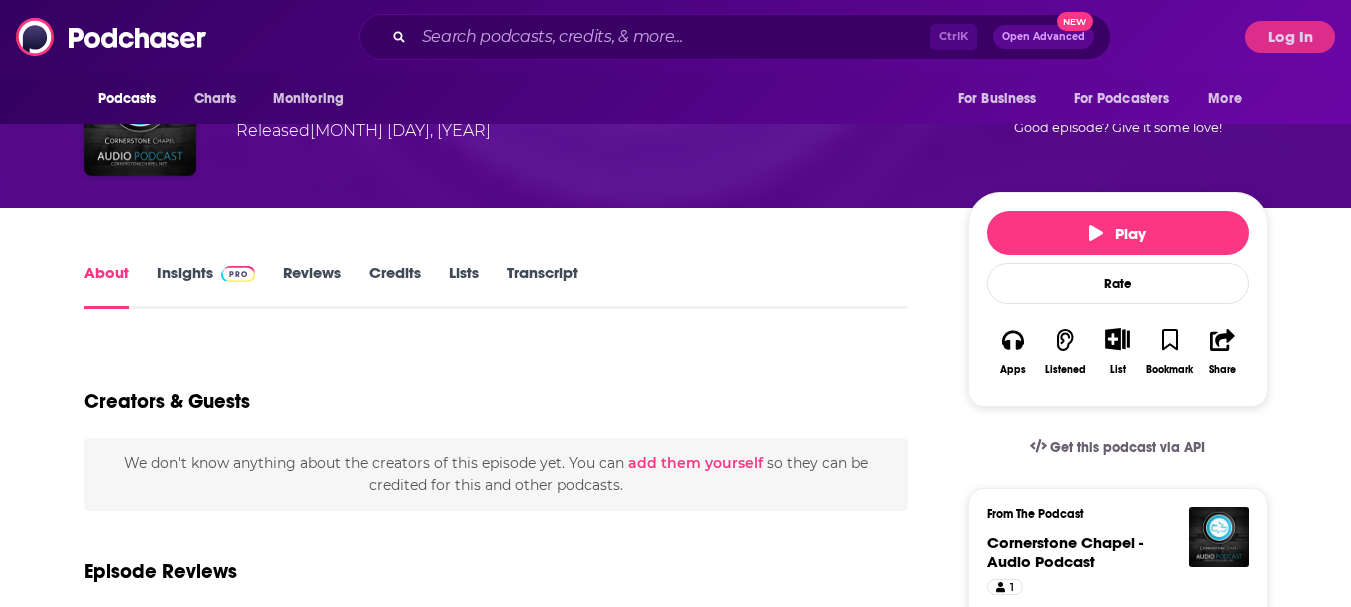 scroll, scrollTop: 100, scrollLeft: 0, axis: vertical 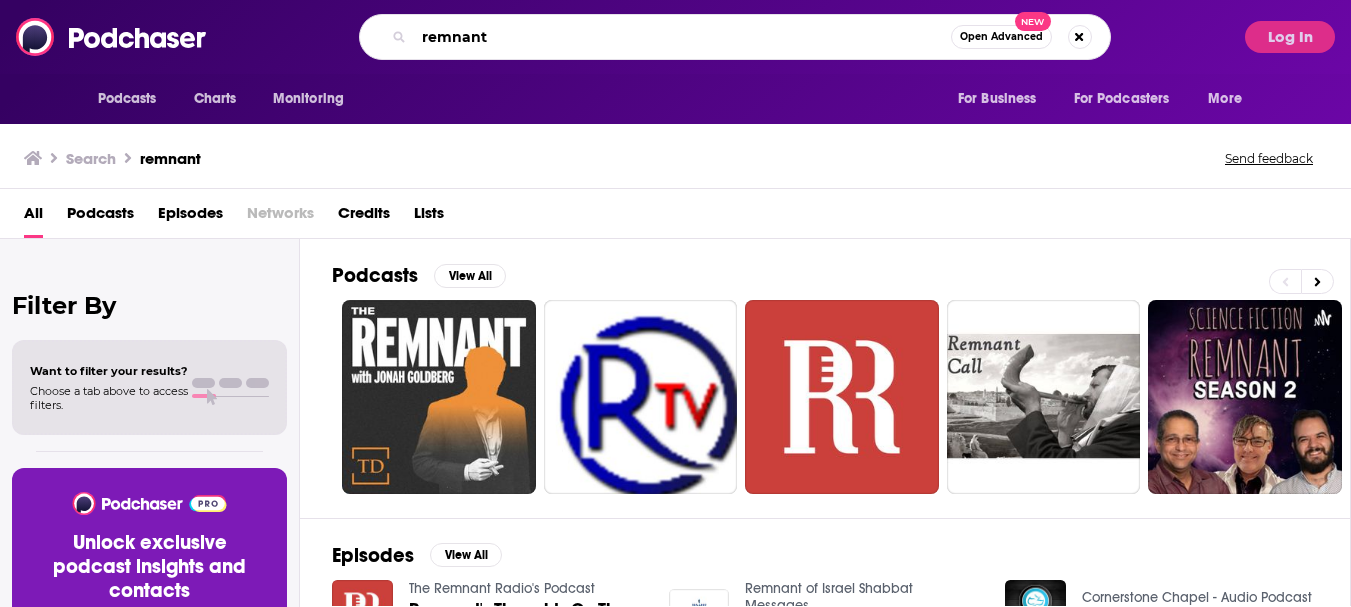 drag, startPoint x: 527, startPoint y: 40, endPoint x: 0, endPoint y: -81, distance: 540.71246 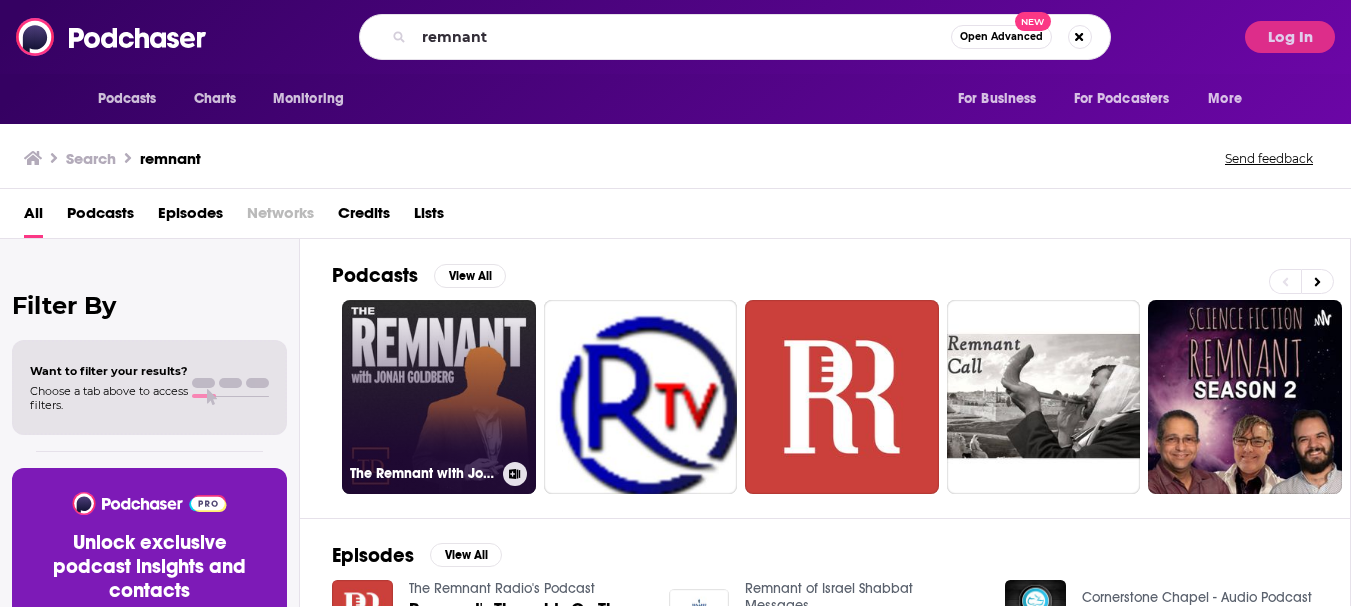 click on "The Remnant with Jonah Goldberg" at bounding box center [439, 397] 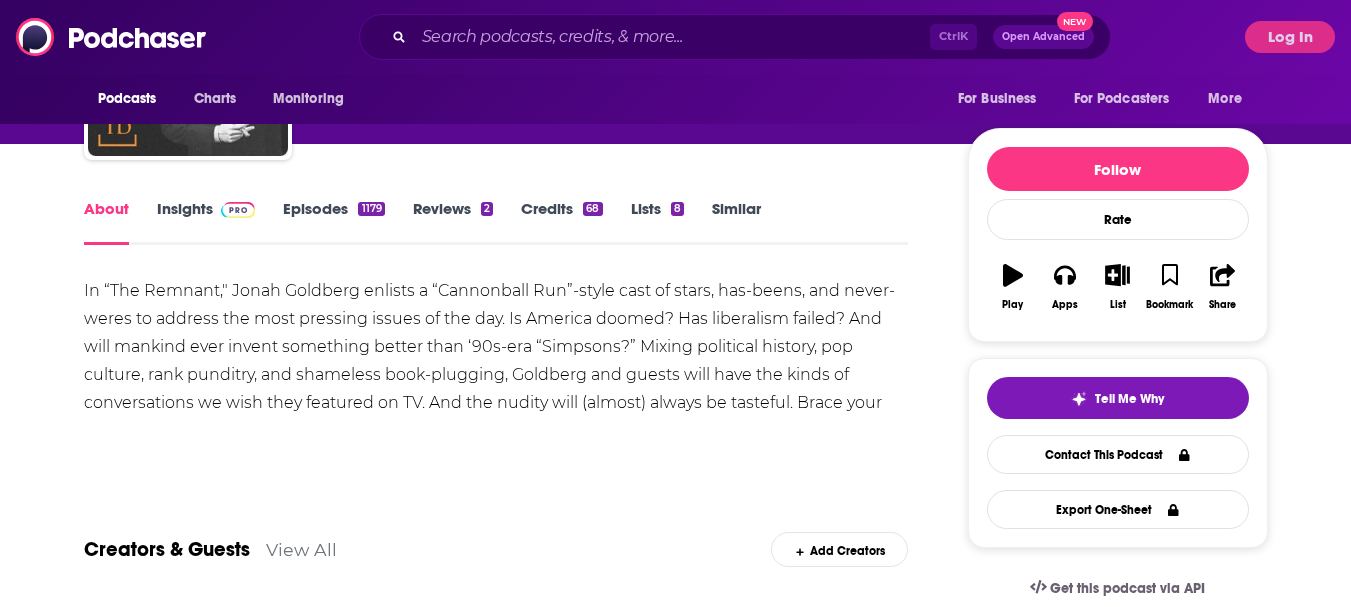 scroll, scrollTop: 200, scrollLeft: 0, axis: vertical 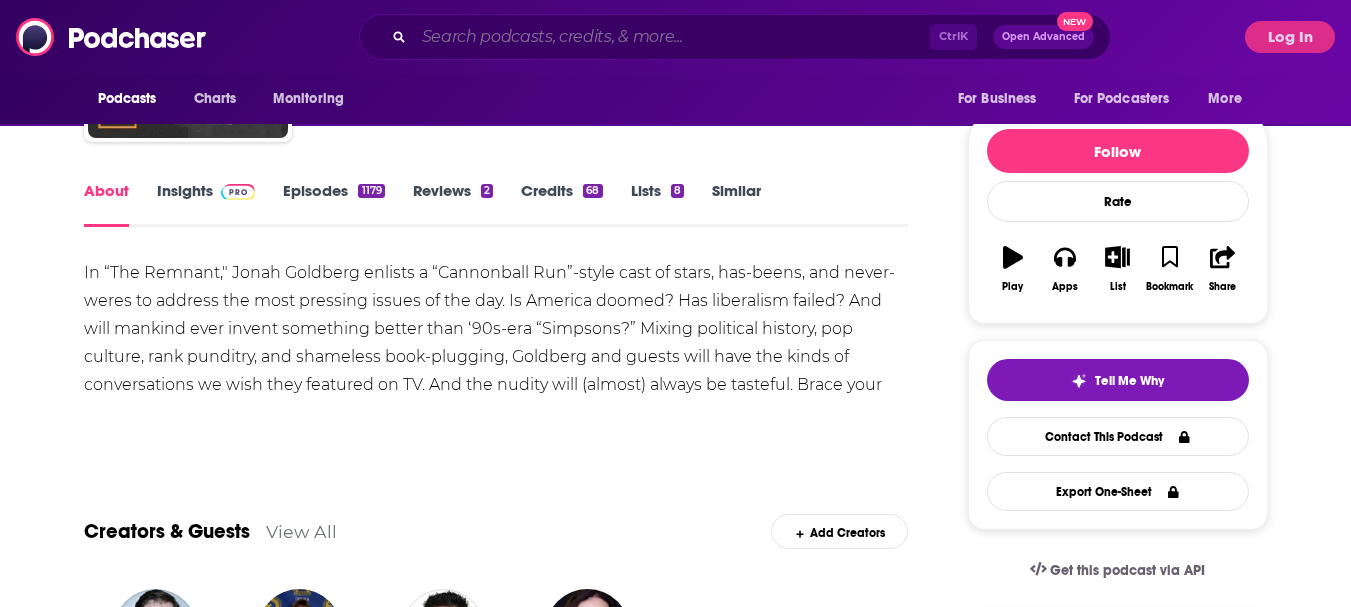 click at bounding box center (672, 37) 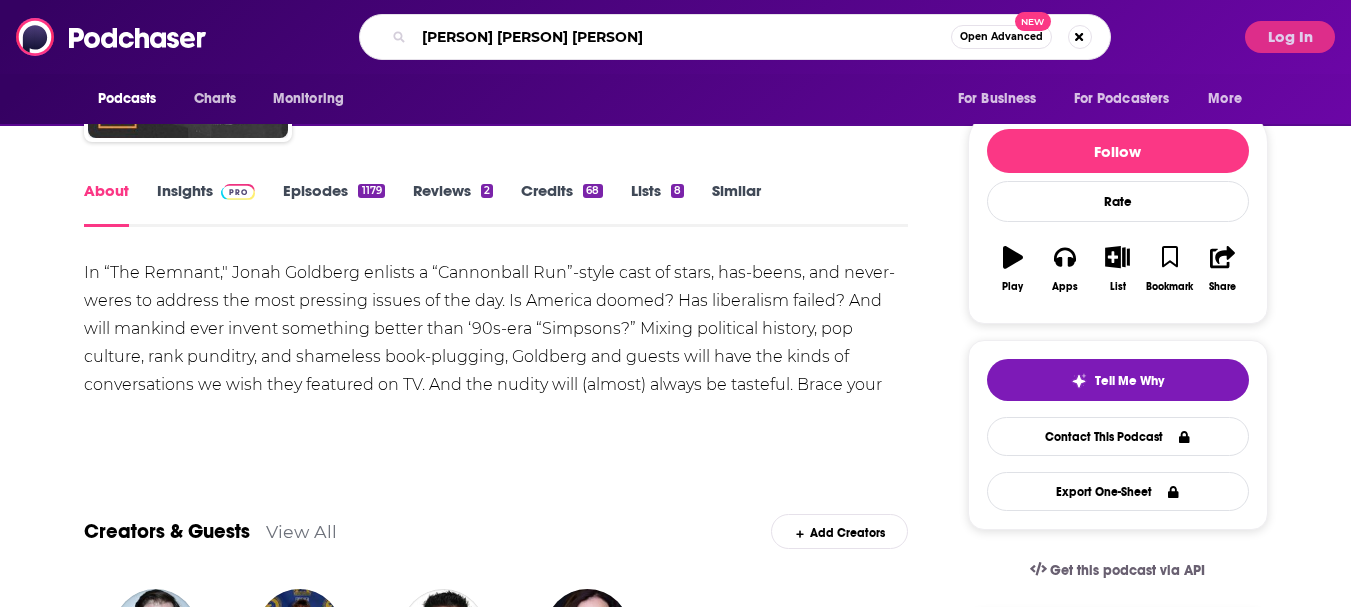 type on "victor davis hanson" 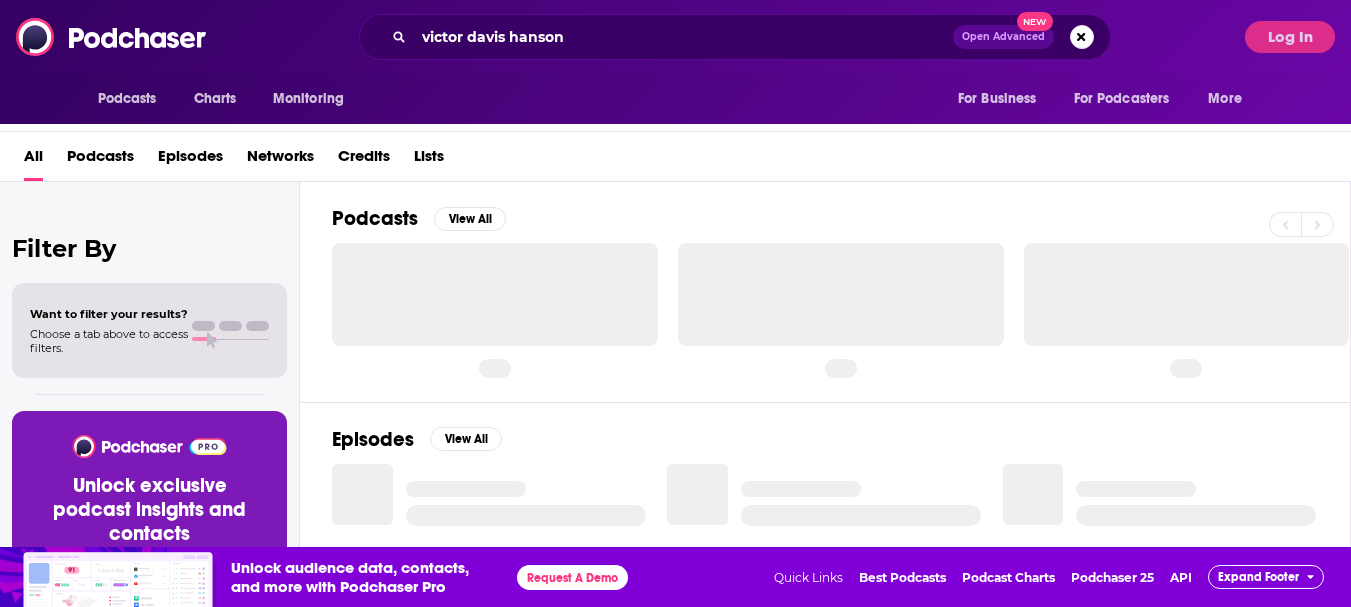 scroll, scrollTop: 0, scrollLeft: 0, axis: both 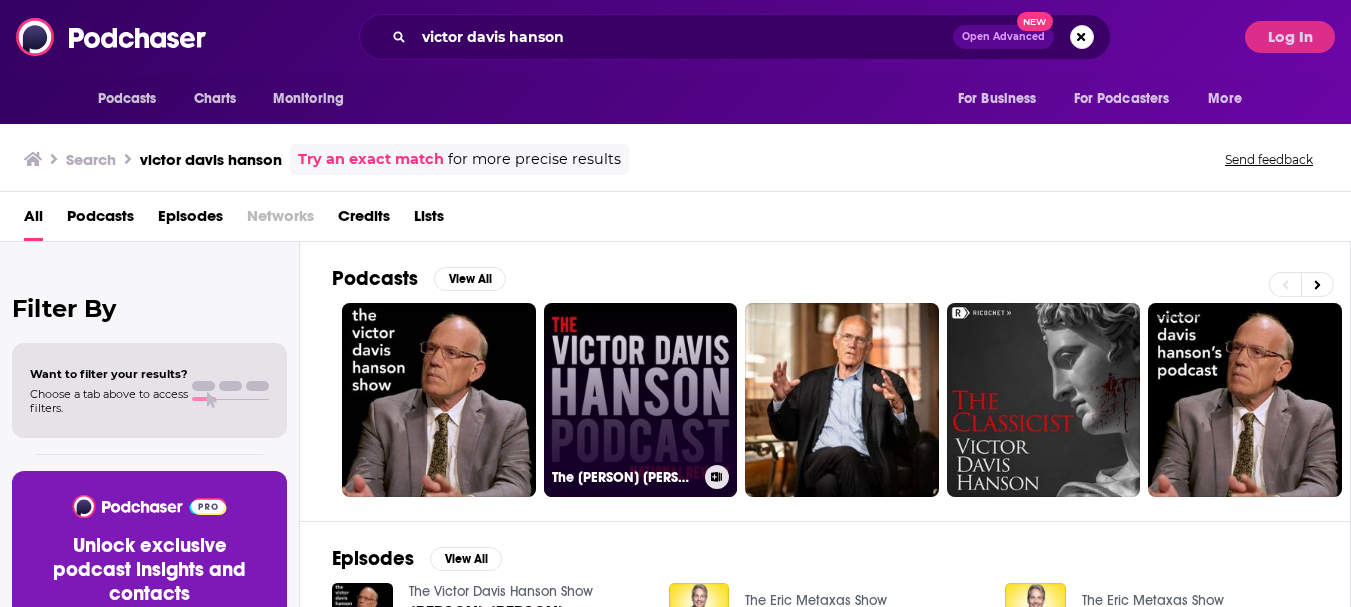 click on "The [PERSON] [PERSON] Podcast" at bounding box center [641, 400] 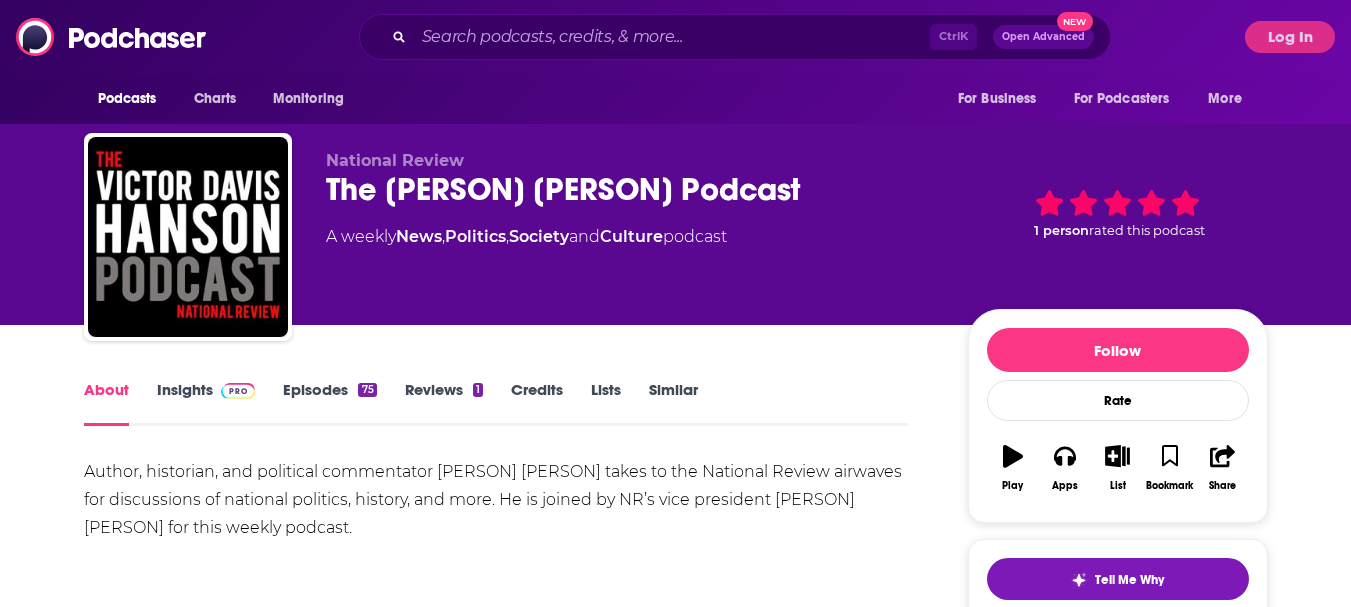 scroll, scrollTop: 0, scrollLeft: 0, axis: both 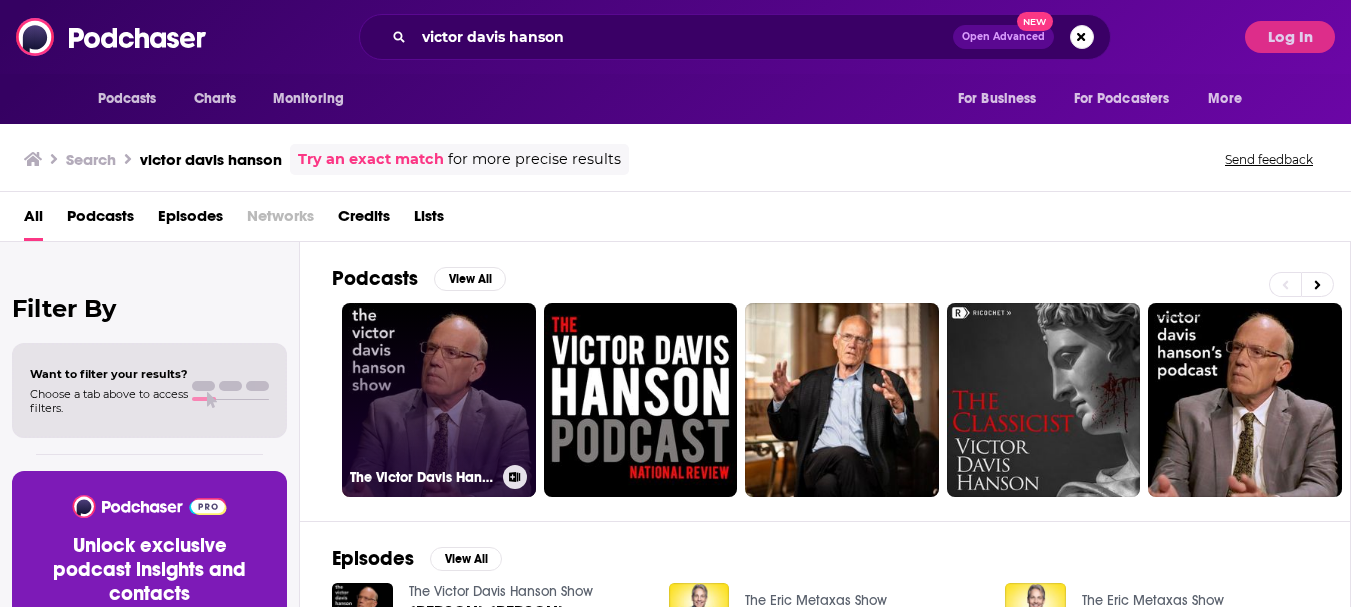 click on "The Victor Davis Hanson Show" at bounding box center (439, 400) 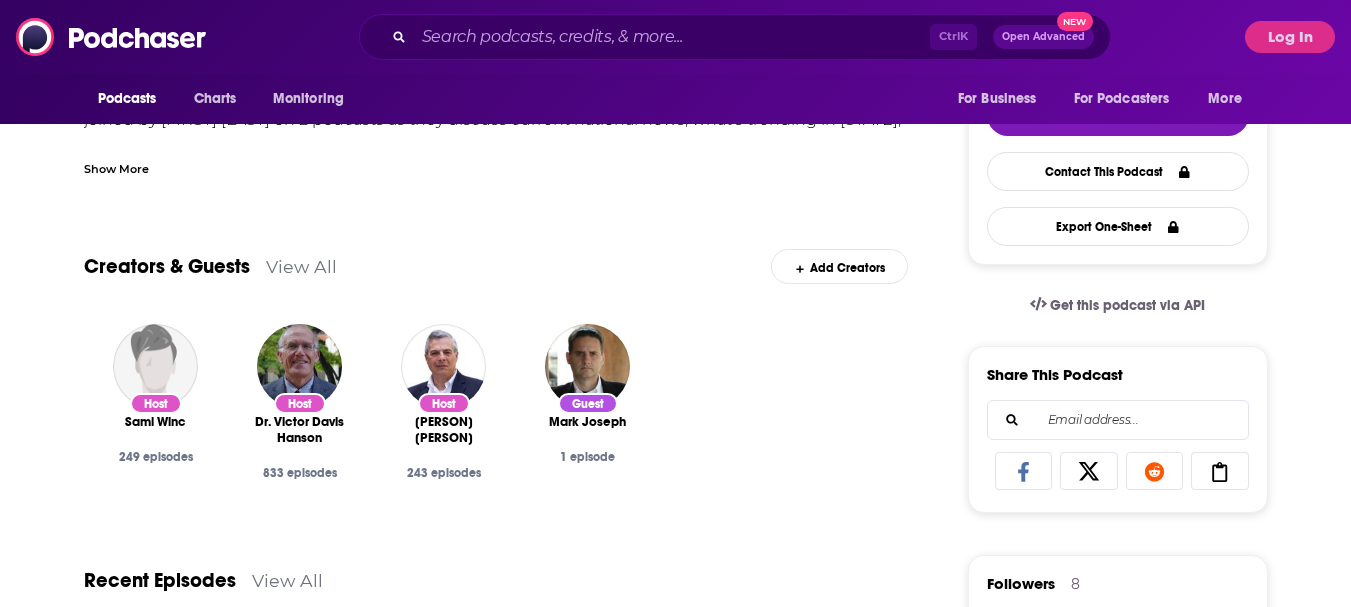 scroll, scrollTop: 500, scrollLeft: 0, axis: vertical 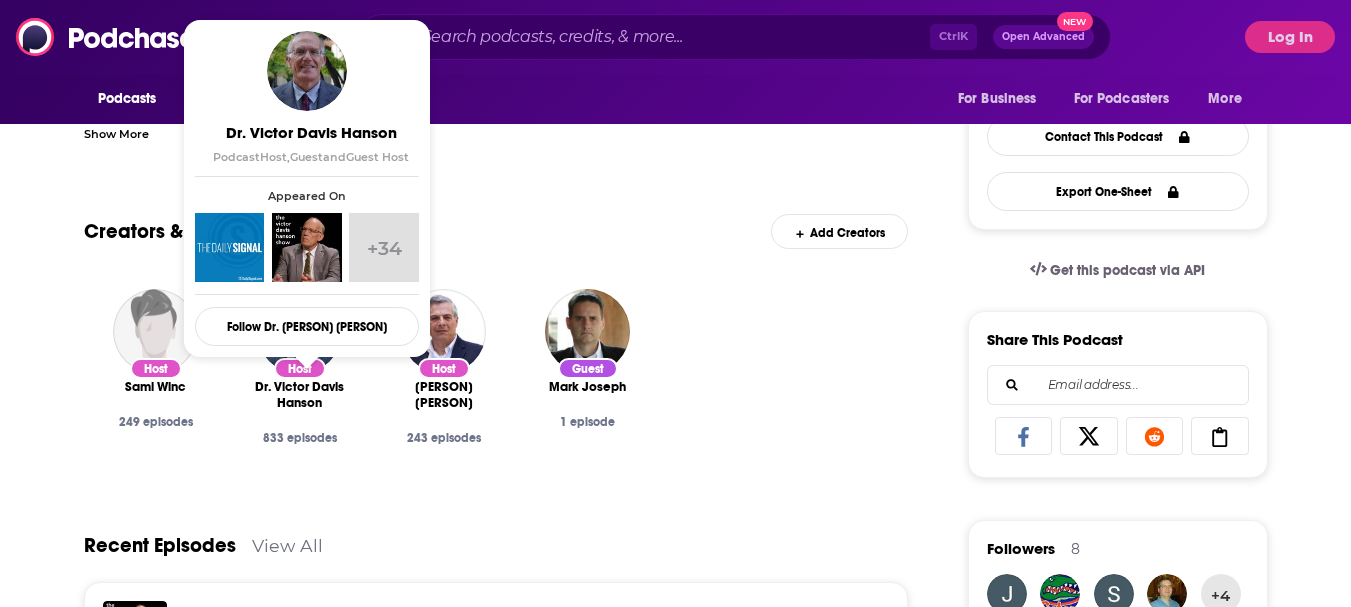 click on "Dr. Victor Davis Hanson" at bounding box center [300, 395] 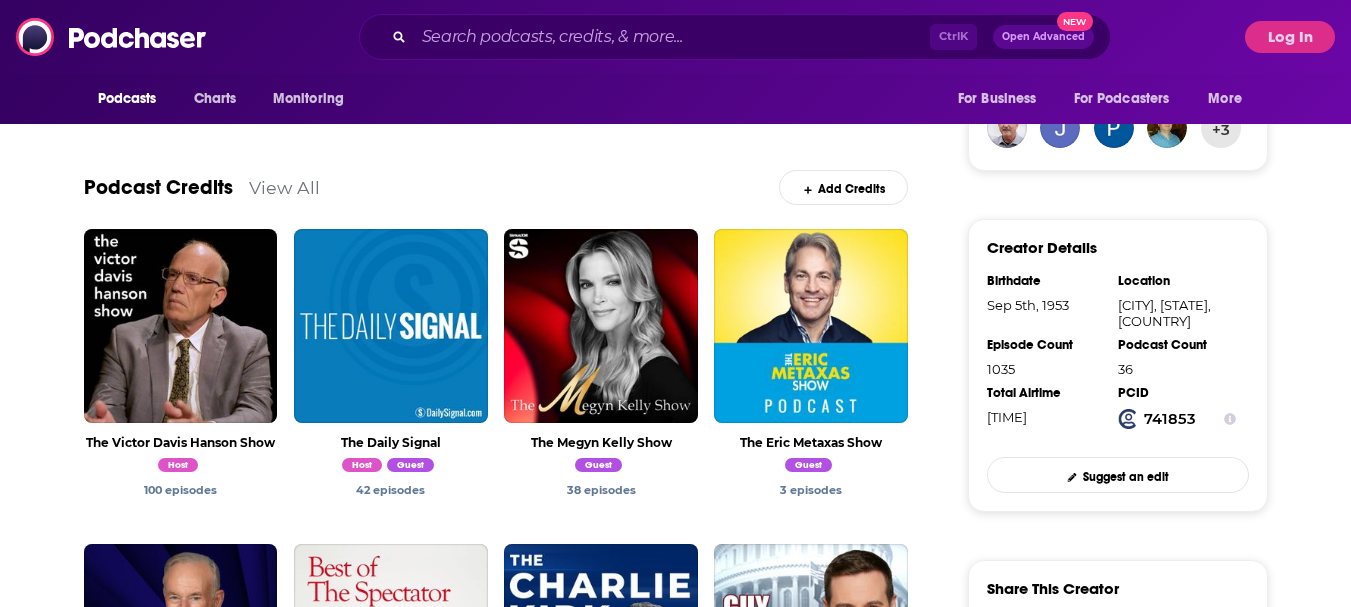 scroll, scrollTop: 500, scrollLeft: 0, axis: vertical 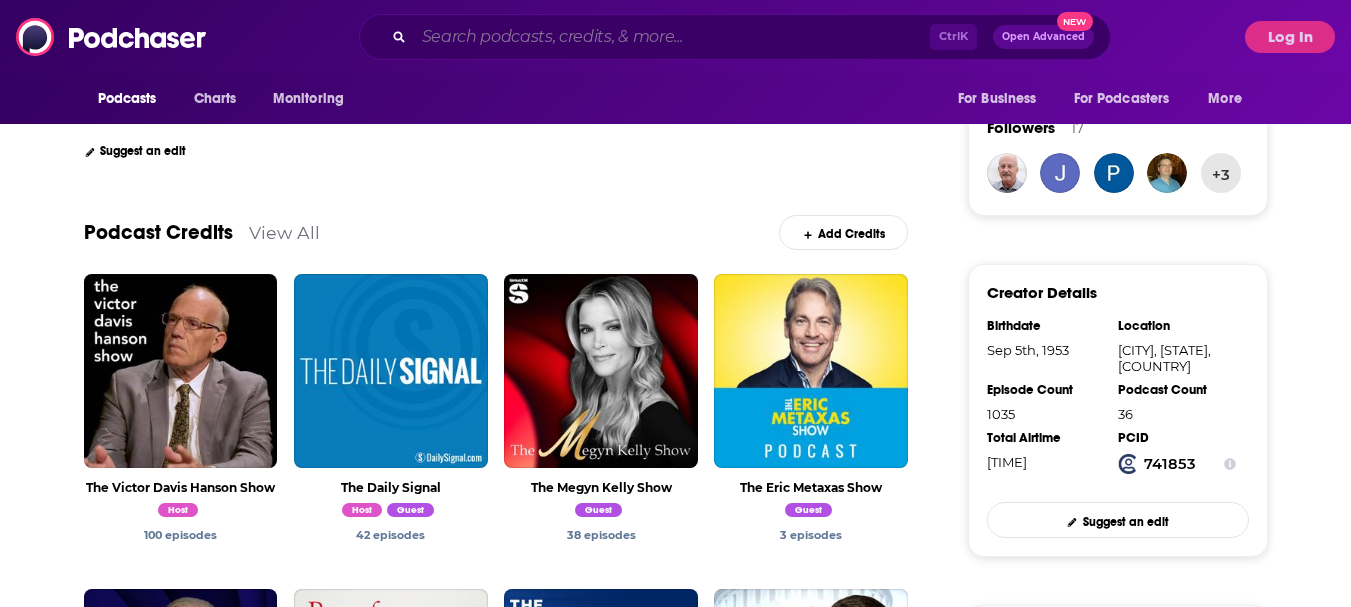 click at bounding box center (672, 37) 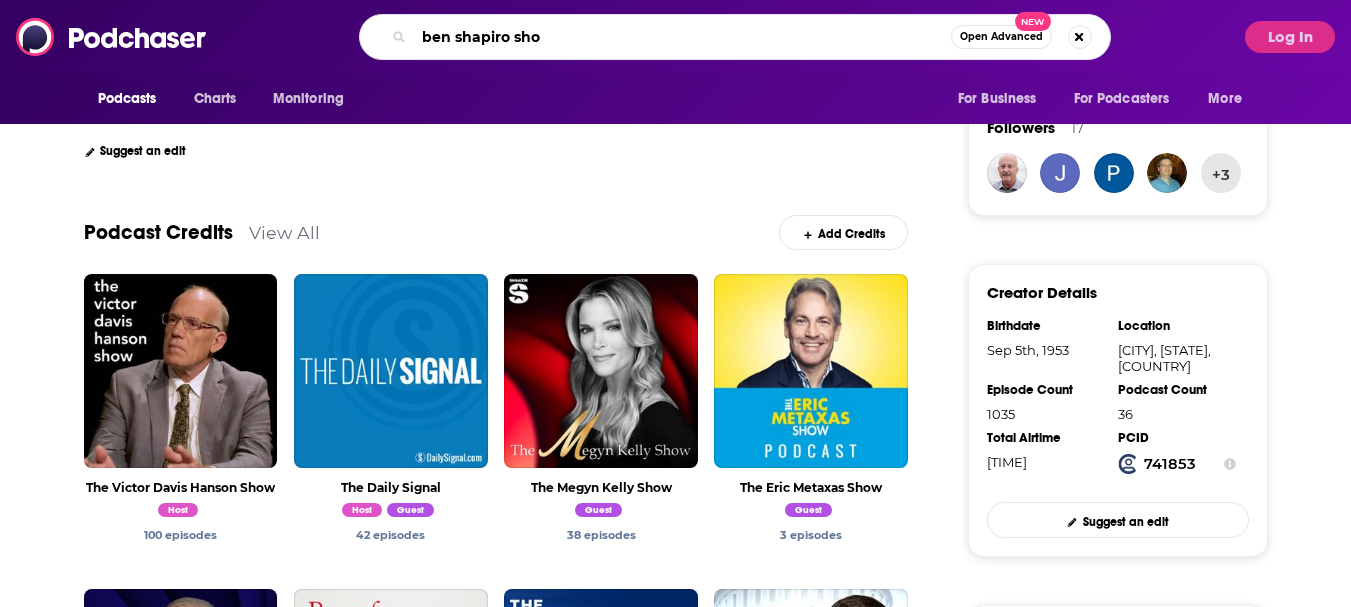 type on "ben shapiro show" 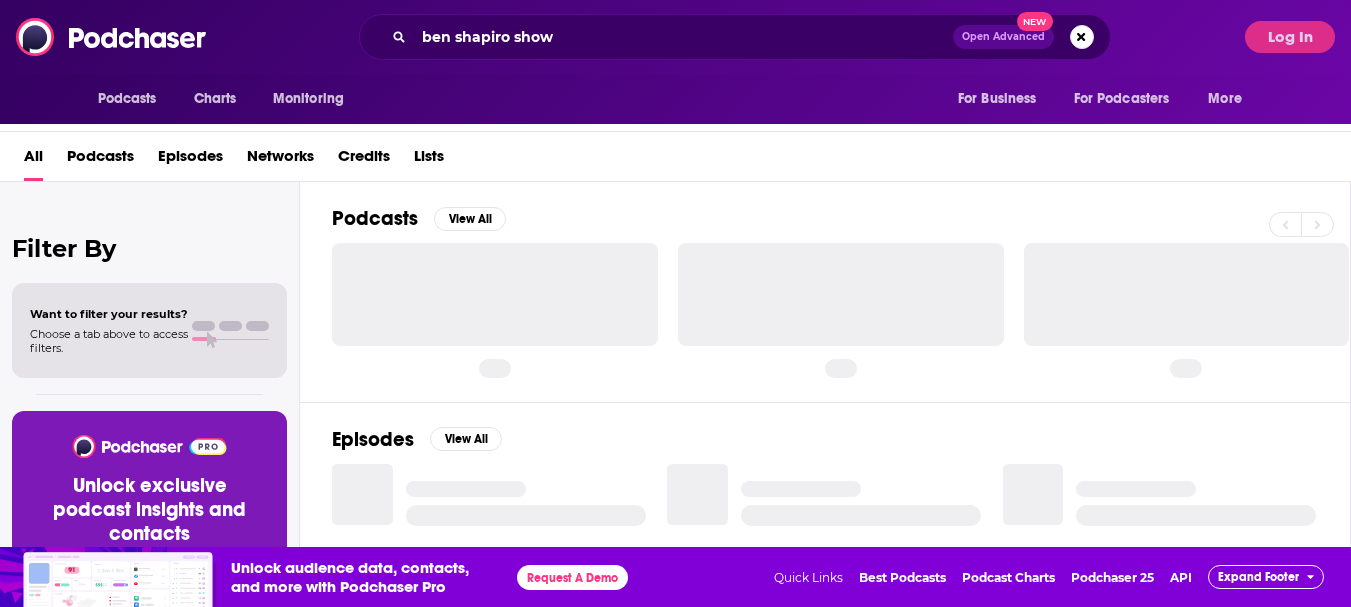 scroll, scrollTop: 0, scrollLeft: 0, axis: both 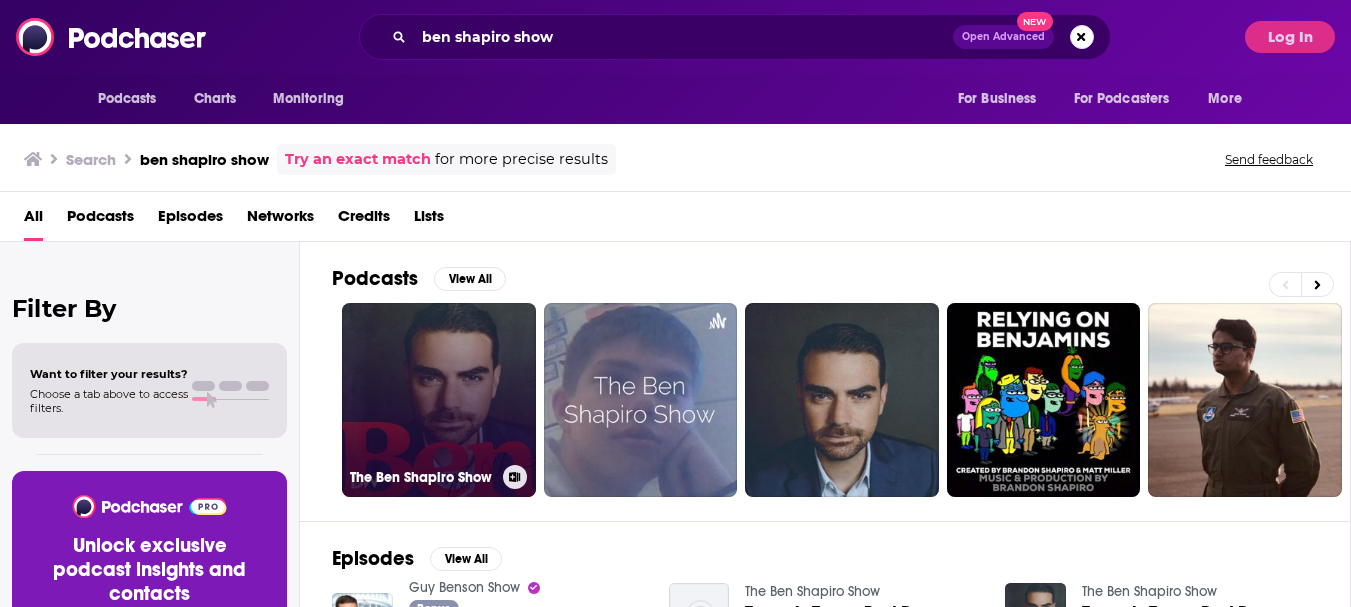 click on "The Ben Shapiro Show" at bounding box center (439, 400) 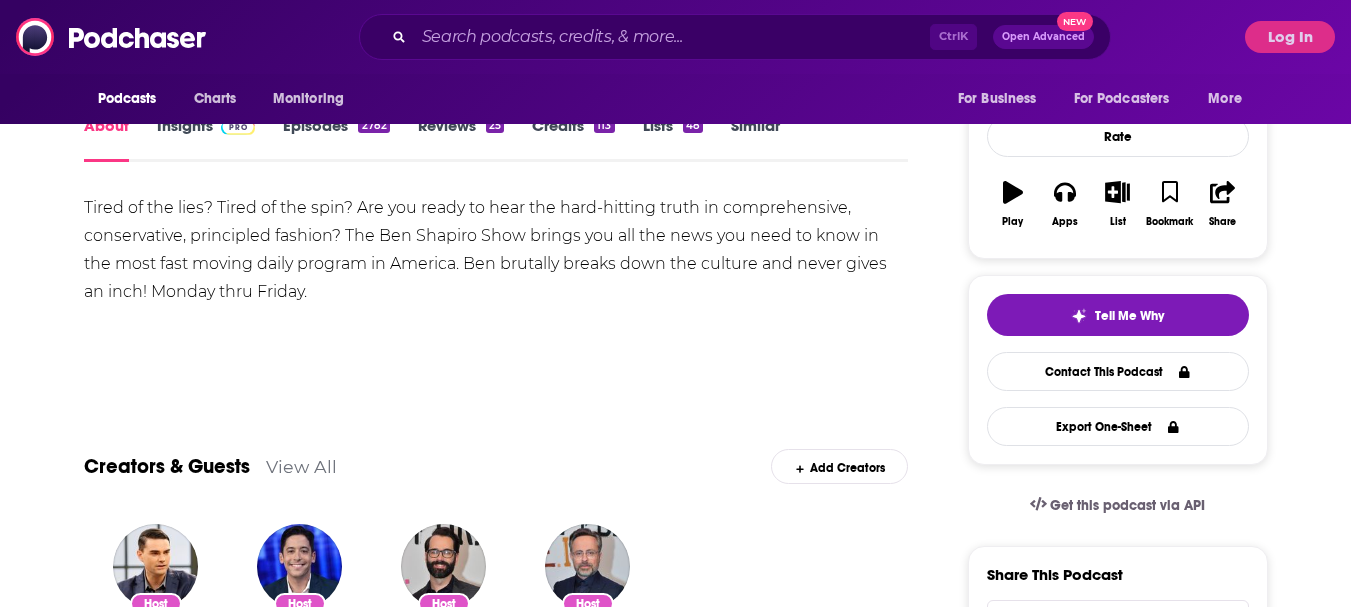 scroll, scrollTop: 300, scrollLeft: 0, axis: vertical 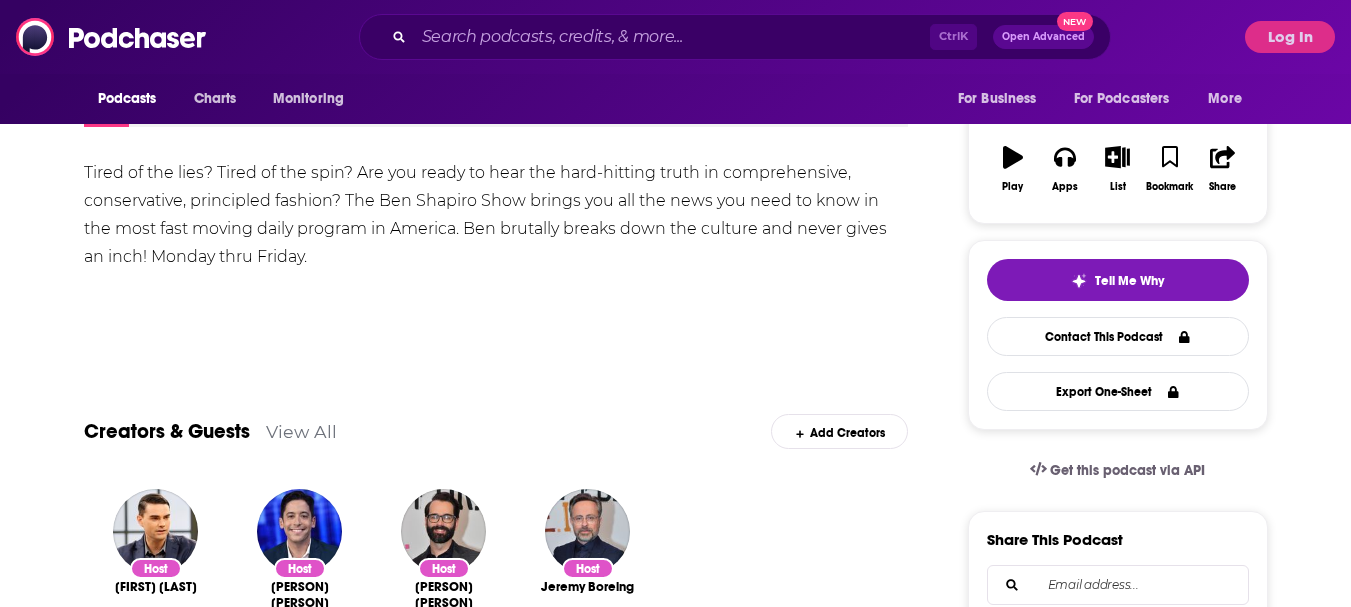 click on "Creators & Guests View All Add Creators" at bounding box center [496, 419] 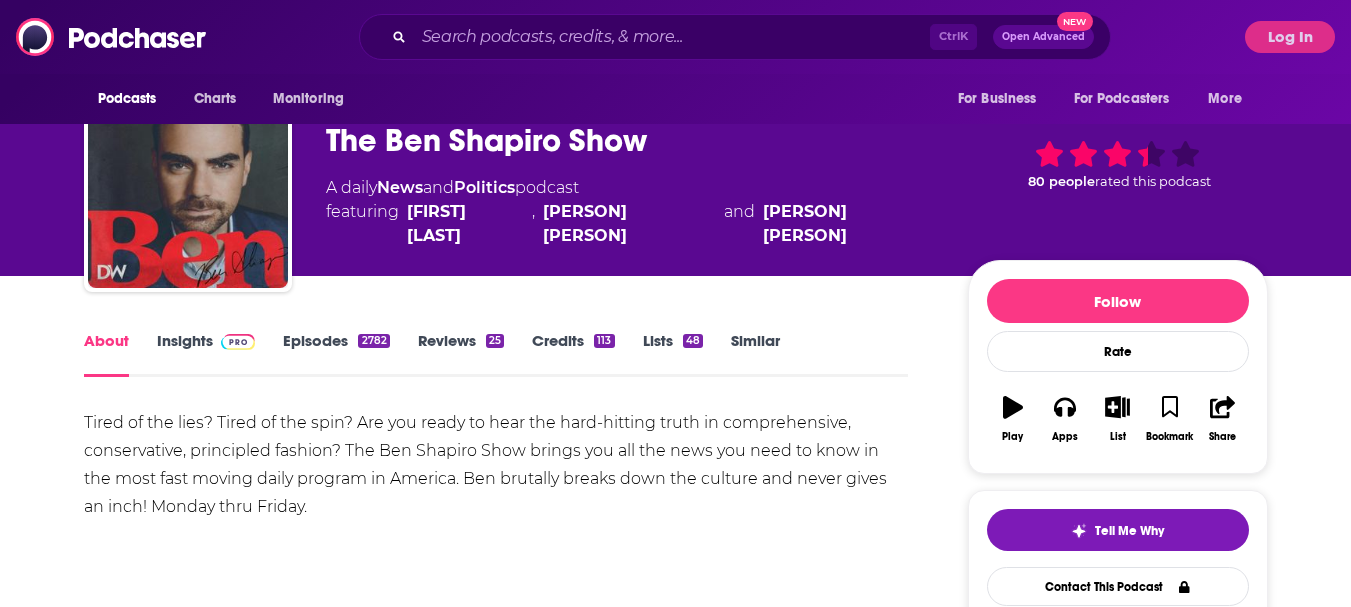 scroll, scrollTop: 0, scrollLeft: 0, axis: both 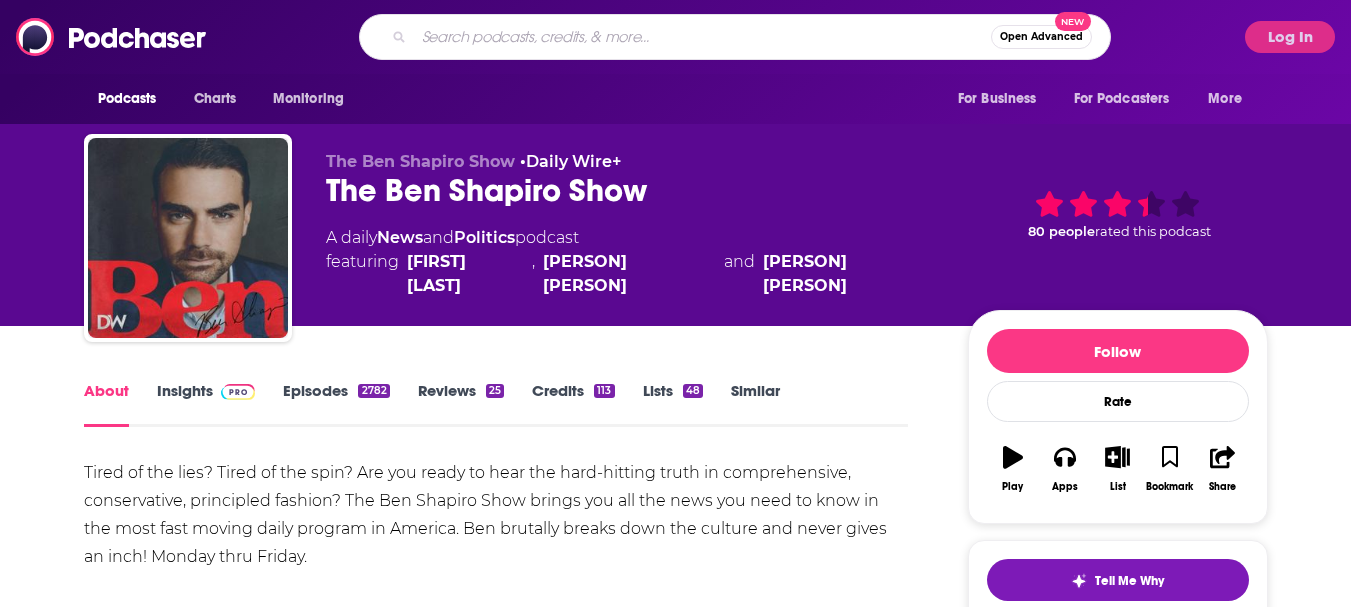 click at bounding box center [702, 37] 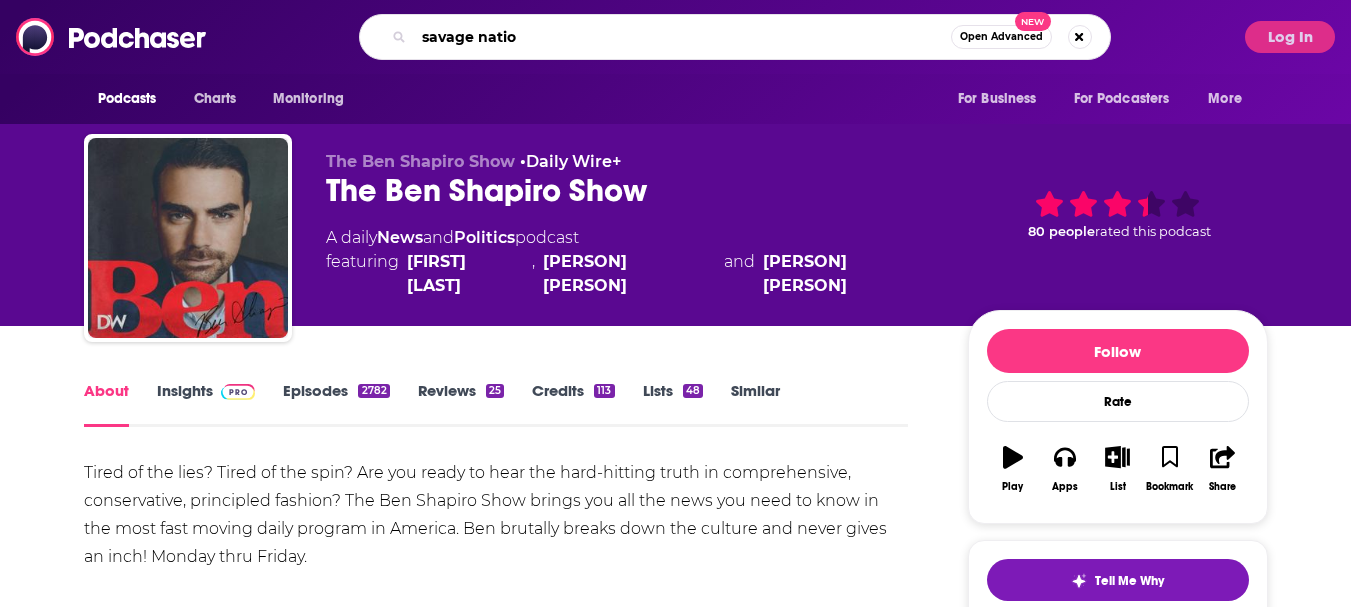 type on "savage nation" 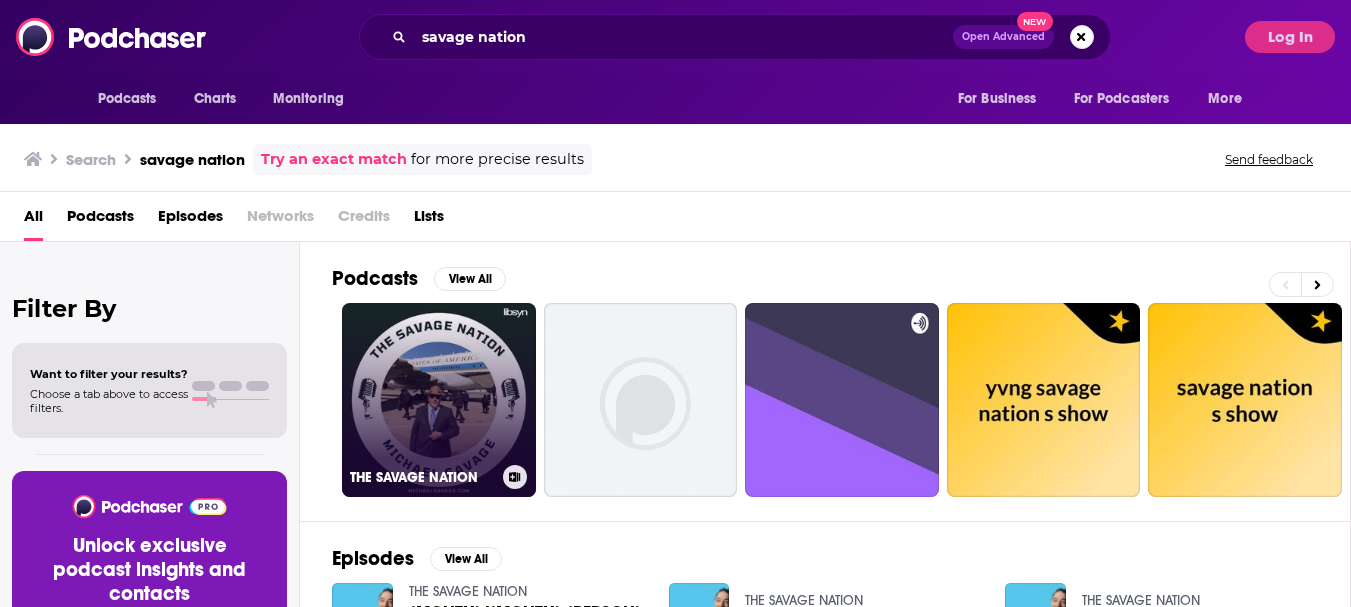 click on "THE SAVAGE NATION" at bounding box center (439, 400) 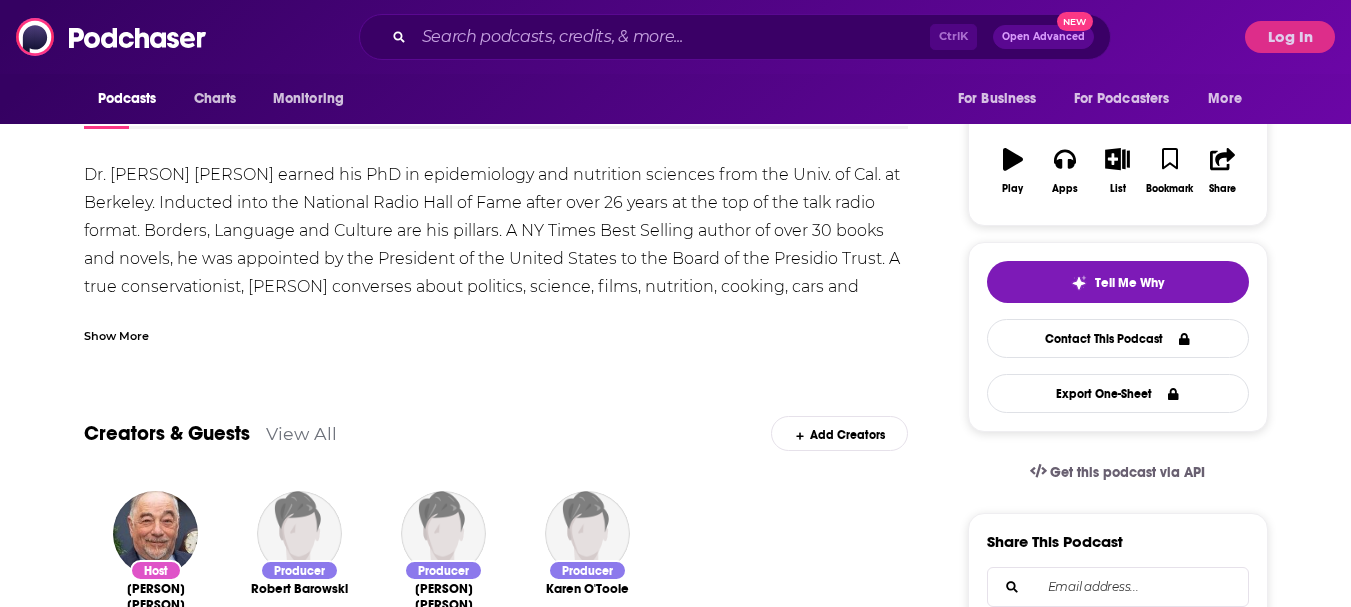 scroll, scrollTop: 300, scrollLeft: 0, axis: vertical 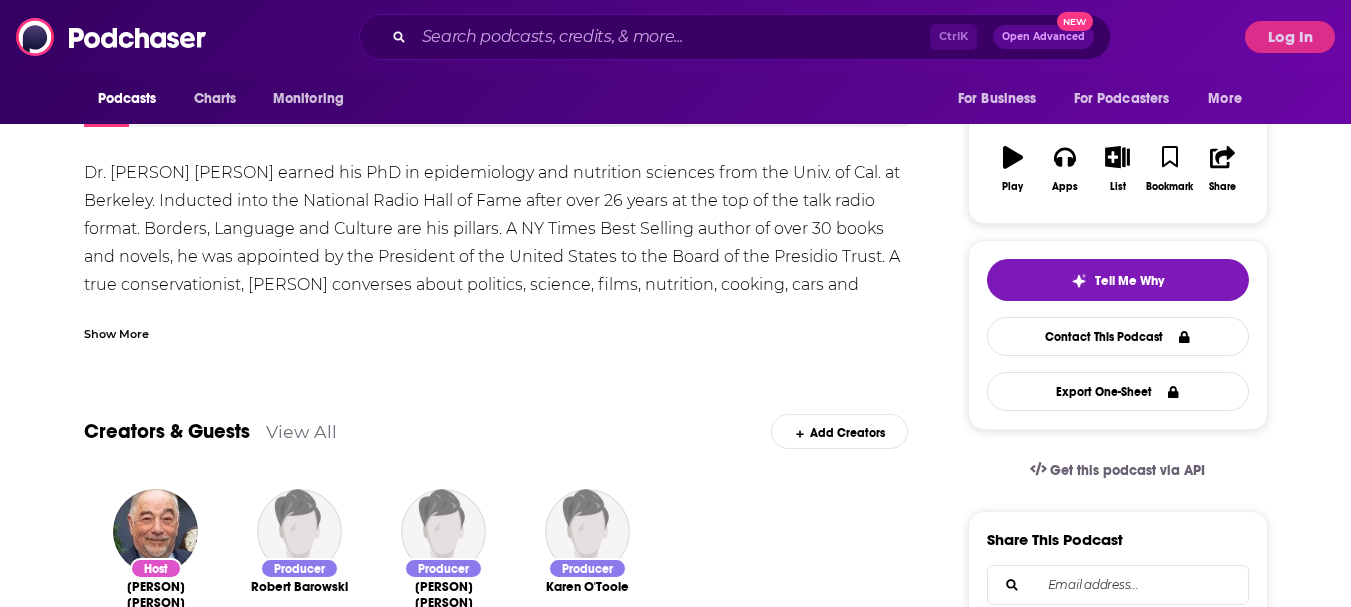 click on "Log In" at bounding box center (1290, 37) 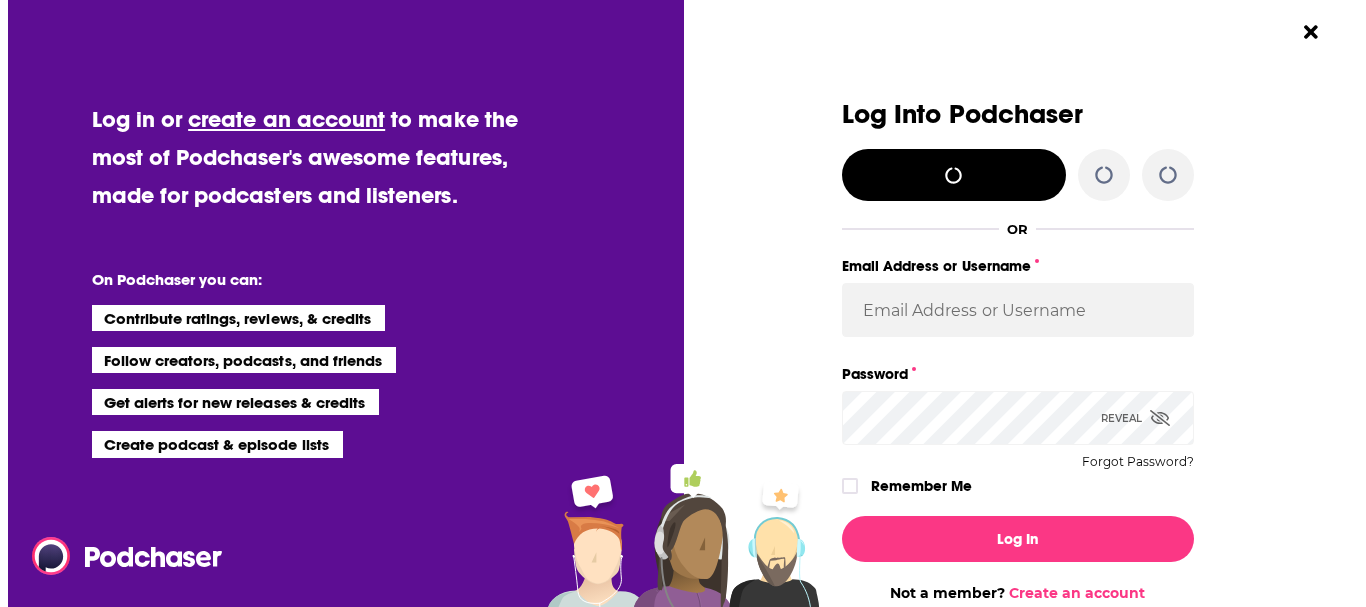 scroll, scrollTop: 0, scrollLeft: 0, axis: both 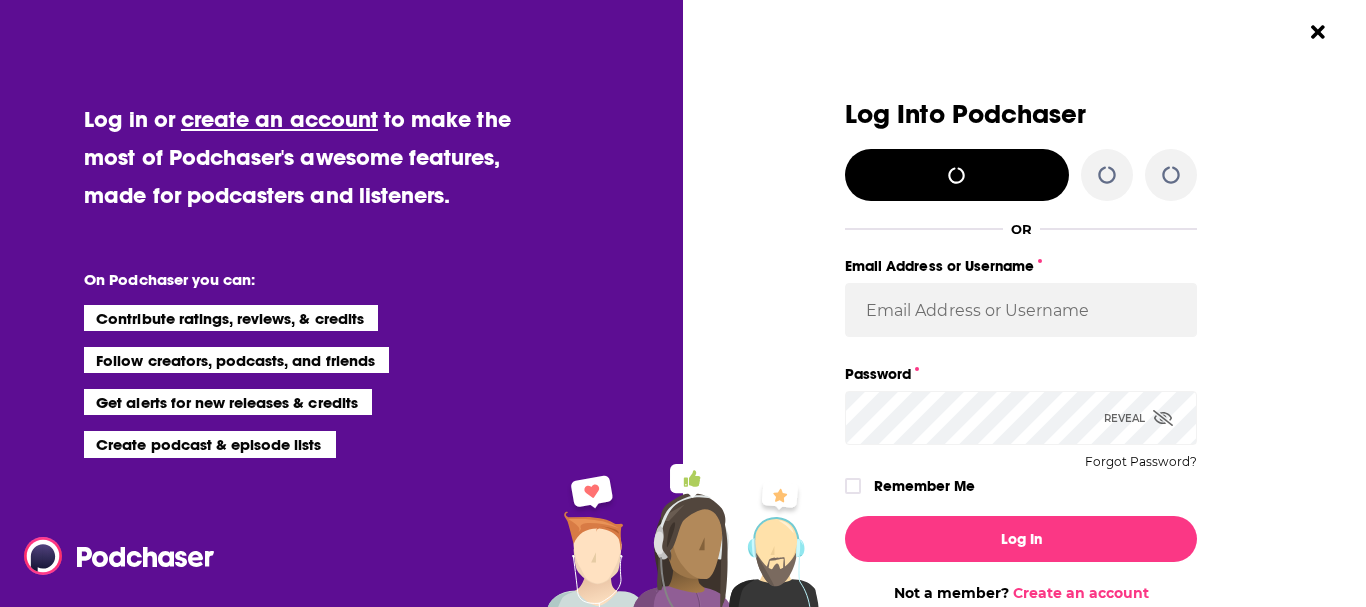 click on "Log Into Podchaser OR Email Address or Username Password Reveal   Forgot Password? Remember Me Log In Not a member?   Create an account This site is protected by reCAPTCHA and the Google   Privacy Policy   and   Terms of Service   apply." at bounding box center [1031, 303] 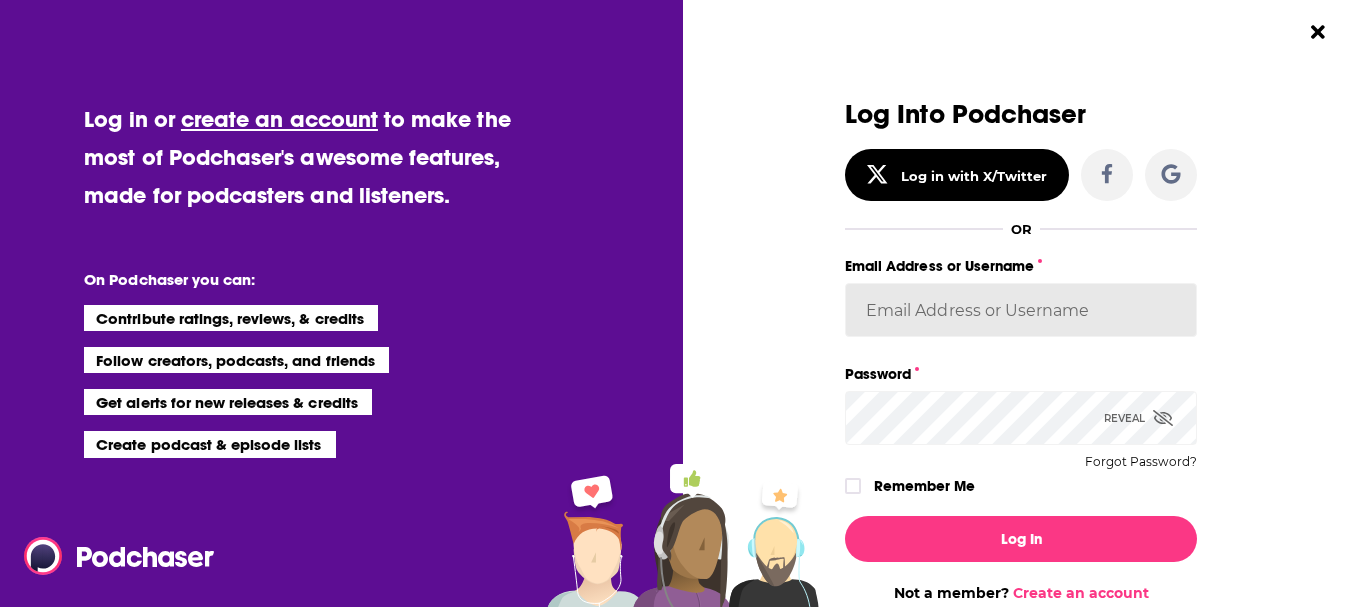 type on "[PERSON]" 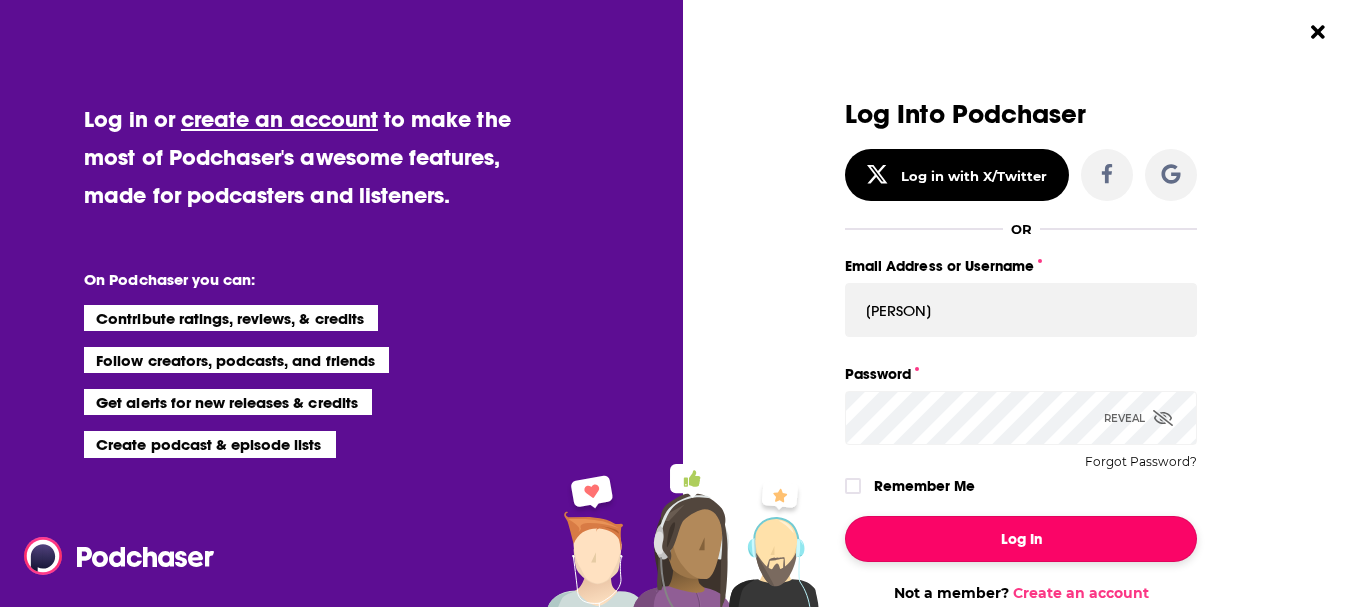 click on "Log In" at bounding box center [1021, 539] 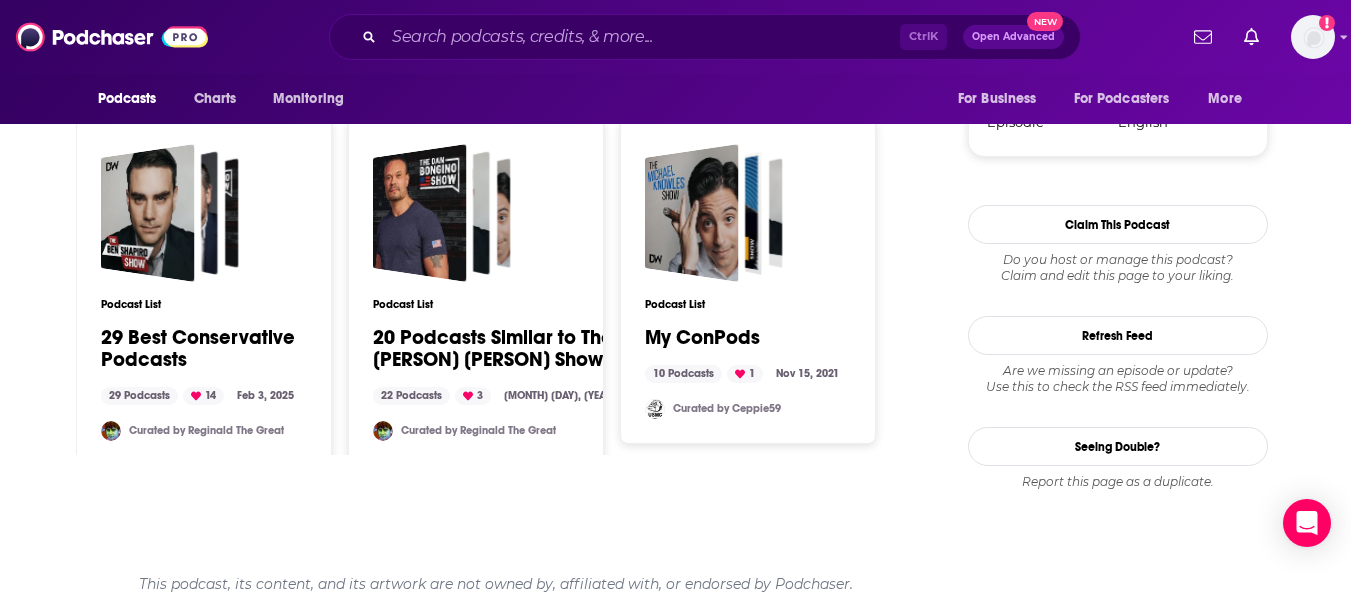 scroll, scrollTop: 2473, scrollLeft: 0, axis: vertical 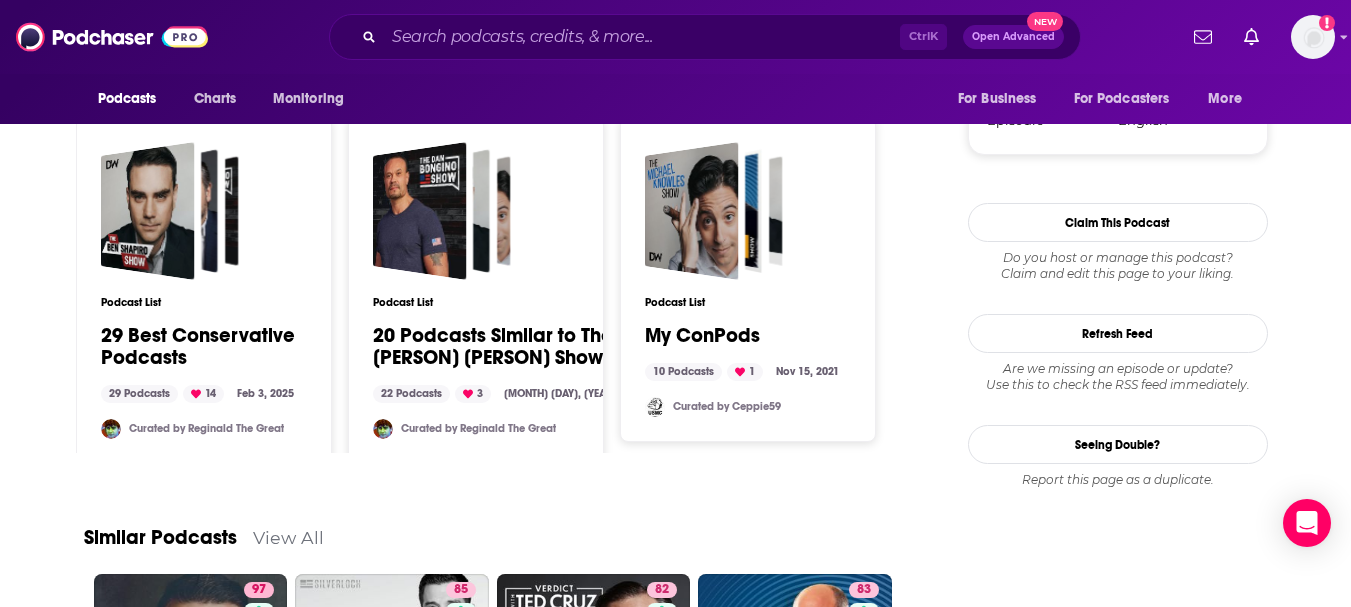 click on "29 Best Conservative Podcasts" at bounding box center (204, 347) 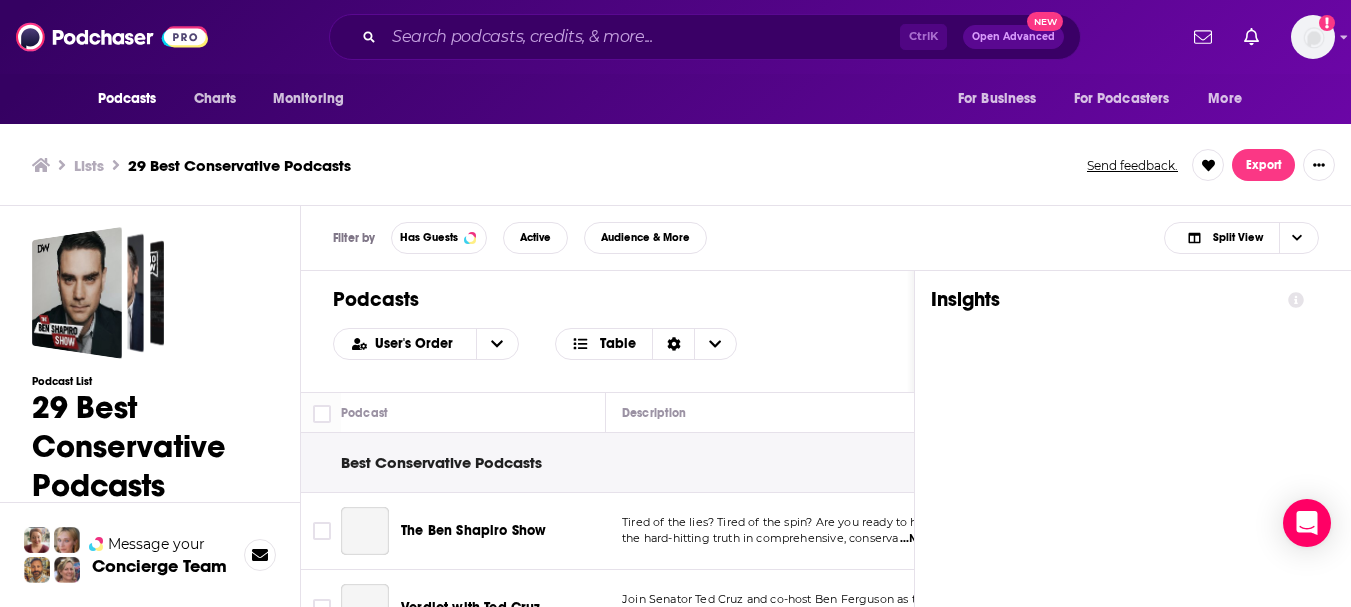 scroll, scrollTop: 6, scrollLeft: 0, axis: vertical 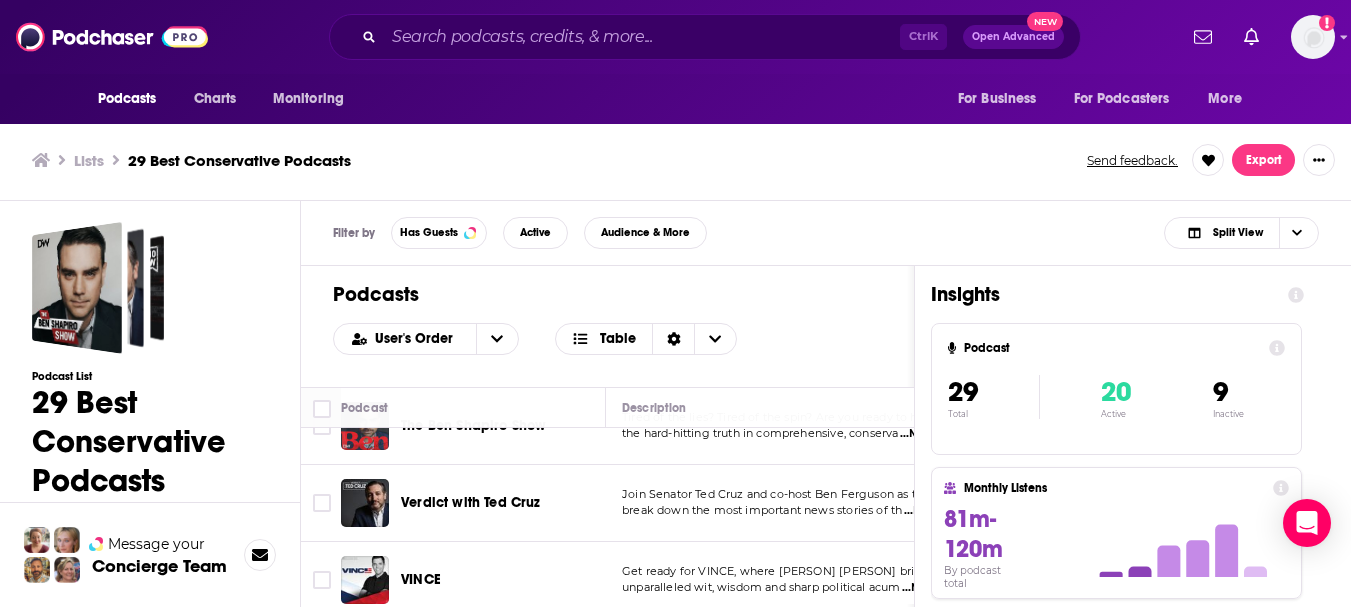 click on "Verdict with Ted Cruz" at bounding box center (471, 502) 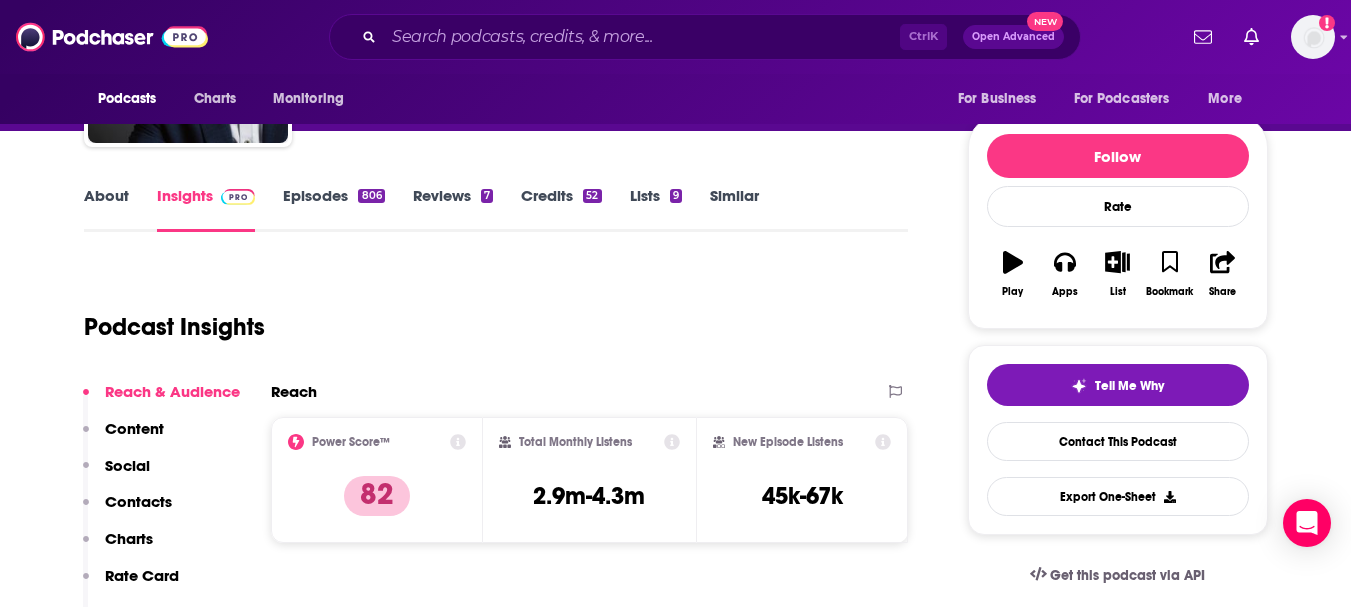 scroll, scrollTop: 200, scrollLeft: 0, axis: vertical 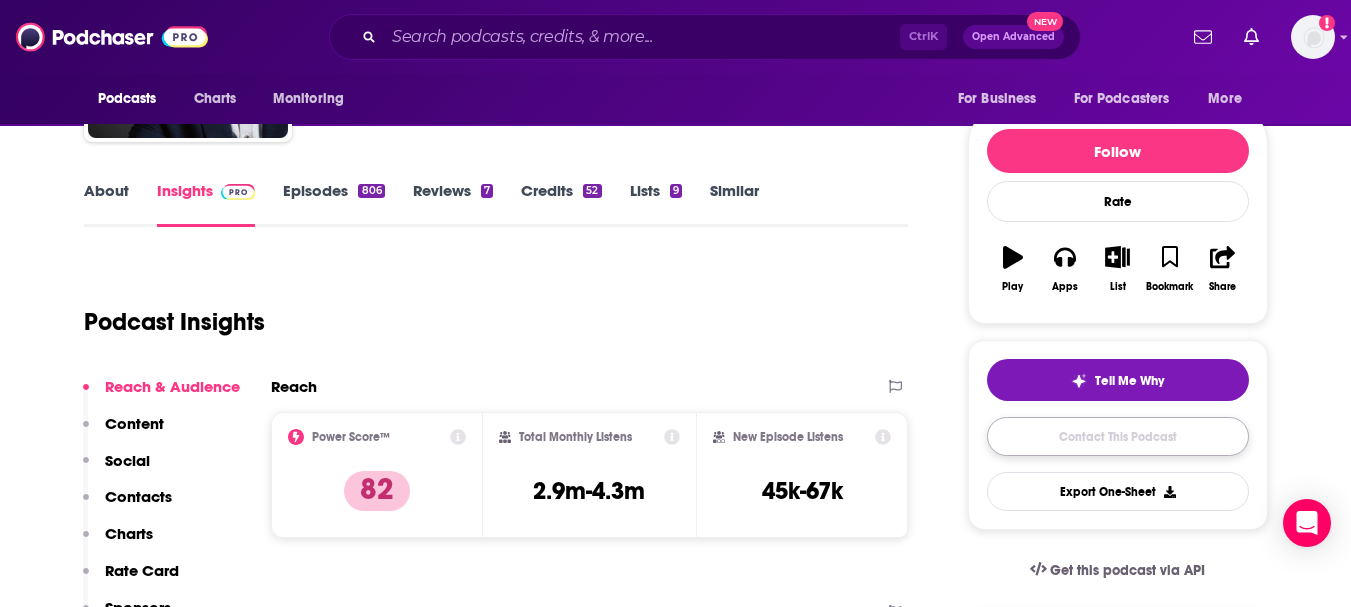 click on "Contact This Podcast" at bounding box center (1118, 436) 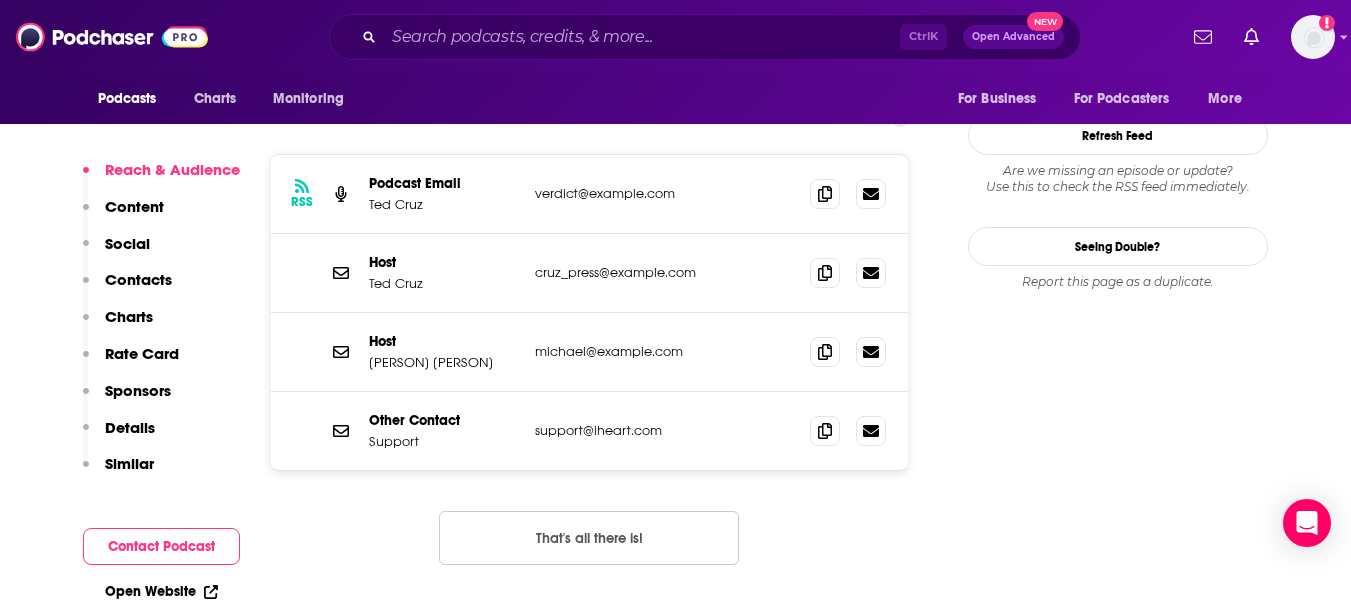 scroll, scrollTop: 1995, scrollLeft: 0, axis: vertical 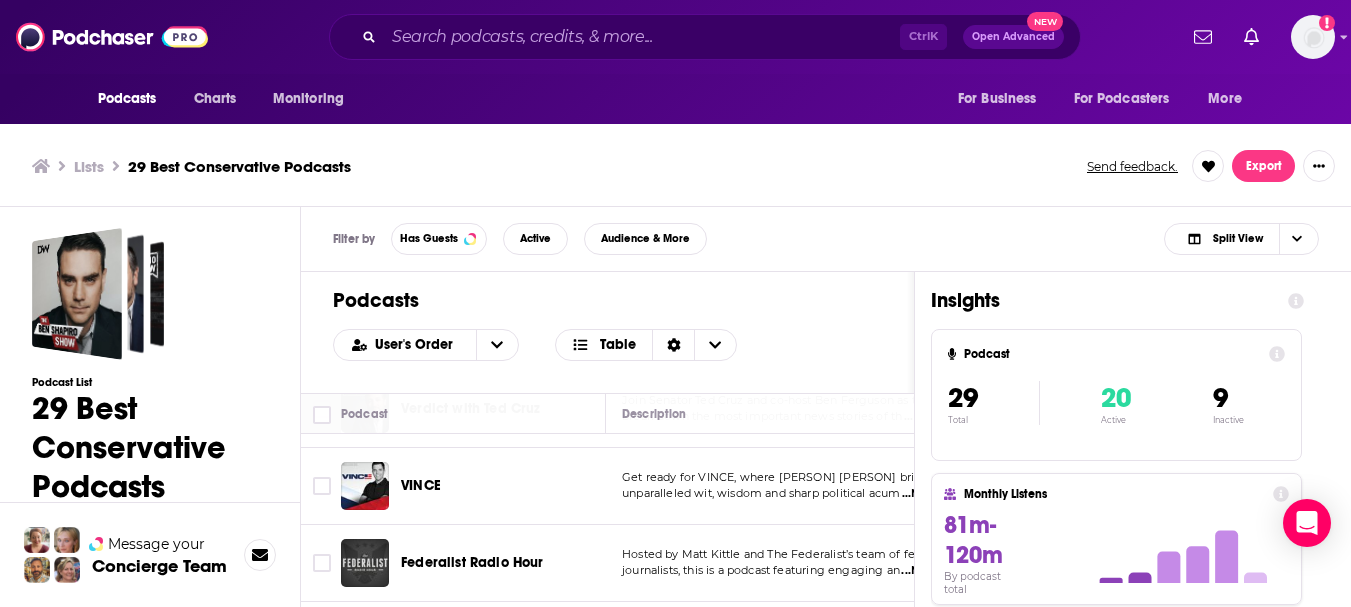 click on "Podcasts Charts Monitoring Ctrl  K Open Advanced New For Business For Podcasters More Add a profile image Podcasts Charts Monitoring For Business For Podcasters More Lists 29 Best Conservative Podcasts Send feedback. Export Podcast List 29 Best Conservative Podcasts 14 public [MONTH] [DAY], [YEAR] Curated by [PERSON] [PERSON] I made a list of the best conservative podcasts. I don't listen to all of these but they're still good.  Message your Concierge Team Filter by Has Guests Active Audience & More Split View Podcasts User's Order Table Podcast Description Categories Reach (Monthly) Reach (Episode) Contacts Curator's Notes Best Conservative Podcasts The [PERSON] [PERSON] Show Tired of the lies? Tired of the spin? Are you ready to hear the hard-hitting truth in comprehensive, conserva  ...More News Politics Conservative 97 32m-47m 1m-1.5m 27   Contacts Verdict with [PERSON] [PERSON] Join Senator [PERSON] [PERSON] and co-host [PERSON] [PERSON] as they break down the most important news stories of th  ...More Politics News Conservative 82 __ 4" at bounding box center [675, 306] 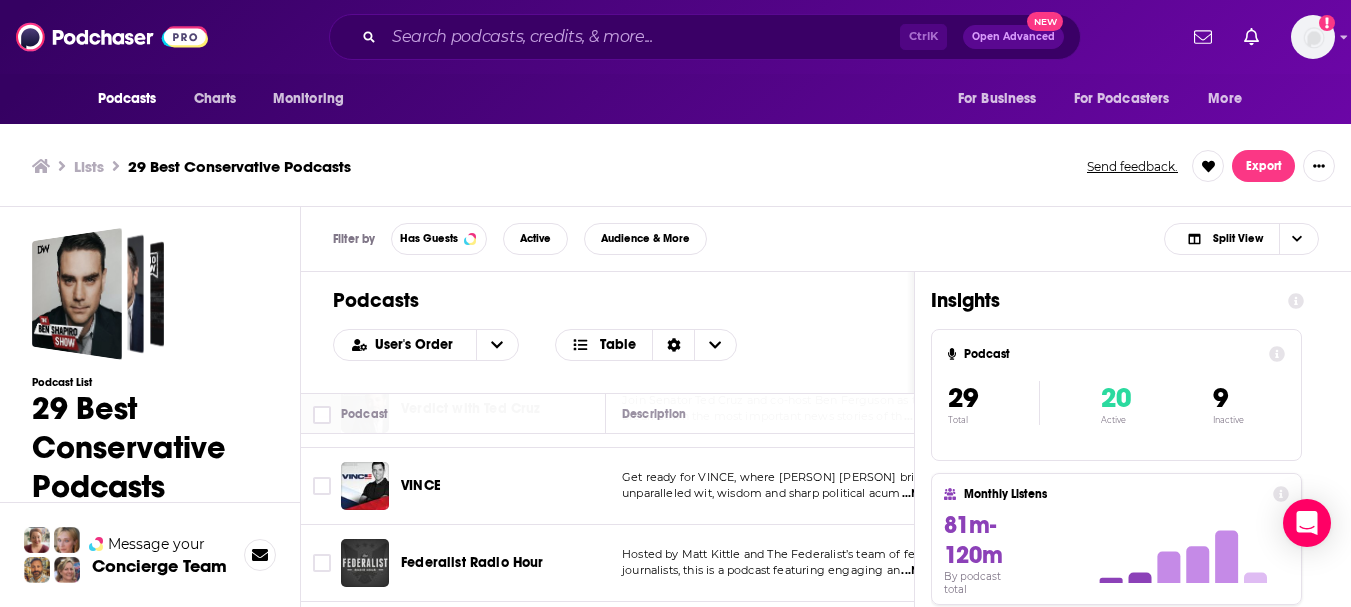 click on "Podcasts Charts Monitoring Ctrl  K Open Advanced New For Business For Podcasters More Add a profile image Podcasts Charts Monitoring For Business For Podcasters More Lists 29 Best Conservative Podcasts Send feedback. Export Podcast List 29 Best Conservative Podcasts 14 public [MONTH] [DAY], [YEAR] Curated by [PERSON] [PERSON] I made a list of the best conservative podcasts. I don't listen to all of these but they're still good.  Message your Concierge Team Filter by Has Guests Active Audience & More Split View Podcasts User's Order Table Podcast Description Categories Reach (Monthly) Reach (Episode) Contacts Curator's Notes Best Conservative Podcasts The [PERSON] [PERSON] Show Tired of the lies? Tired of the spin? Are you ready to hear the hard-hitting truth in comprehensive, conserva  ...More News Politics Conservative 97 32m-47m 1m-1.5m 27   Contacts Verdict with [PERSON] [PERSON] Join Senator [PERSON] [PERSON] and co-host [PERSON] [PERSON] as they break down the most important news stories of th  ...More Politics News Conservative 82 __ 4" at bounding box center [675, 306] 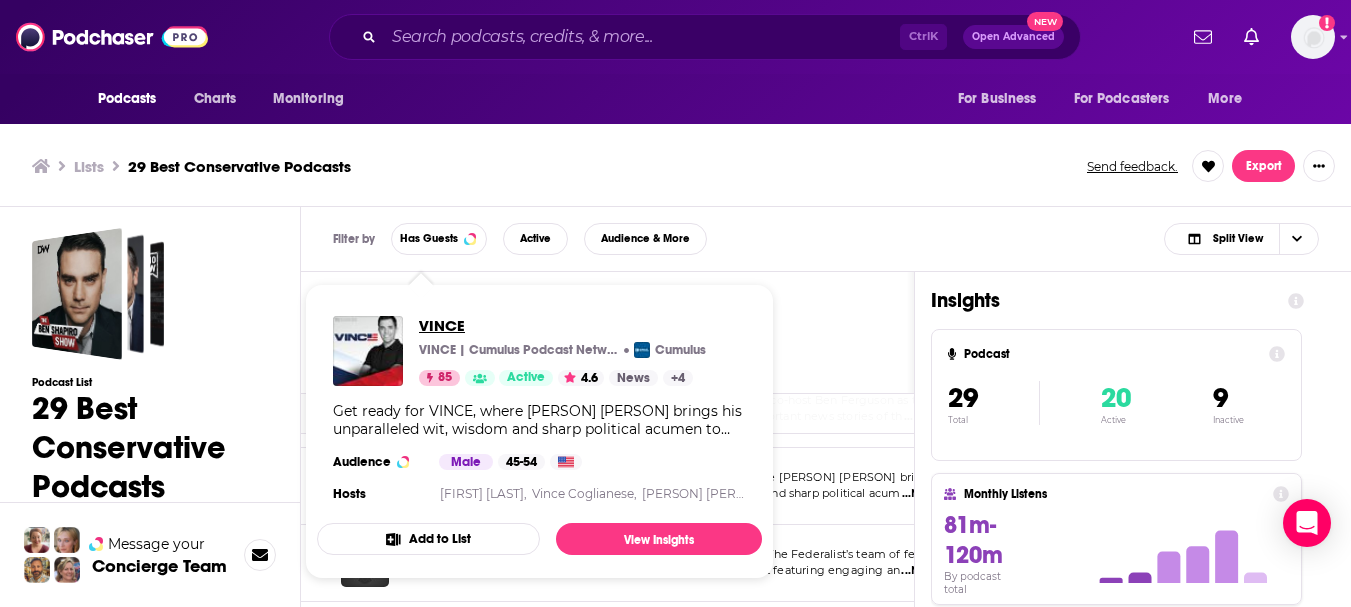 click on "VINCE" at bounding box center (562, 325) 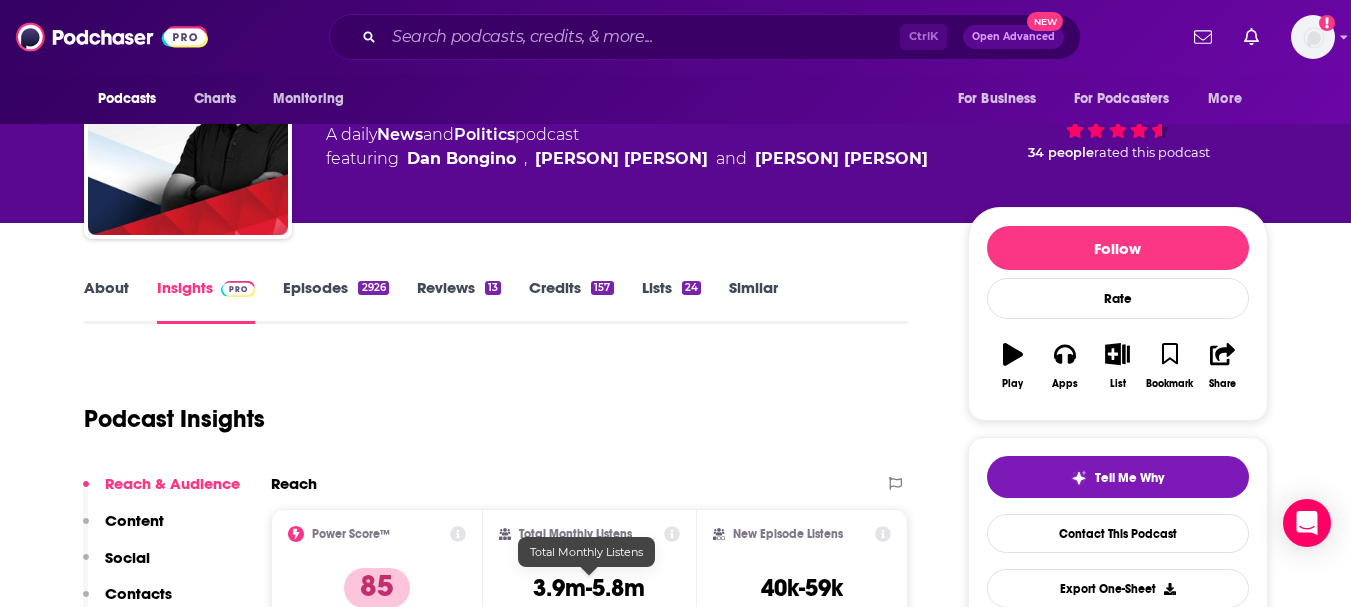 scroll, scrollTop: 100, scrollLeft: 0, axis: vertical 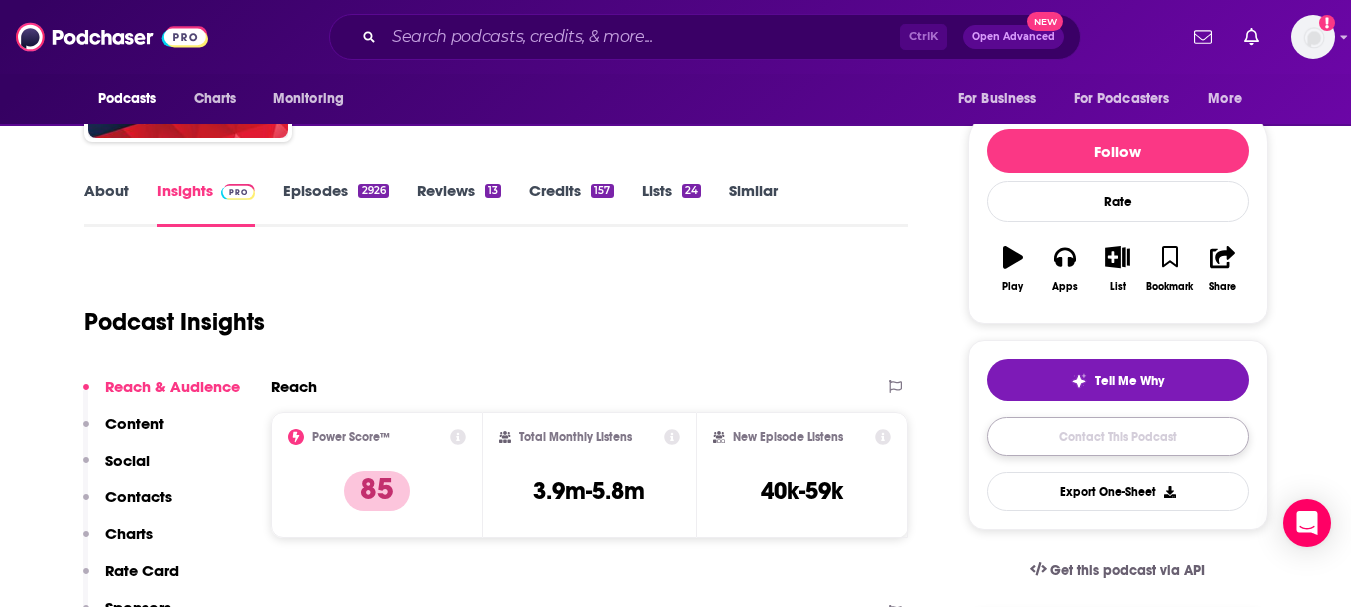 click on "Contact This Podcast" at bounding box center (1118, 436) 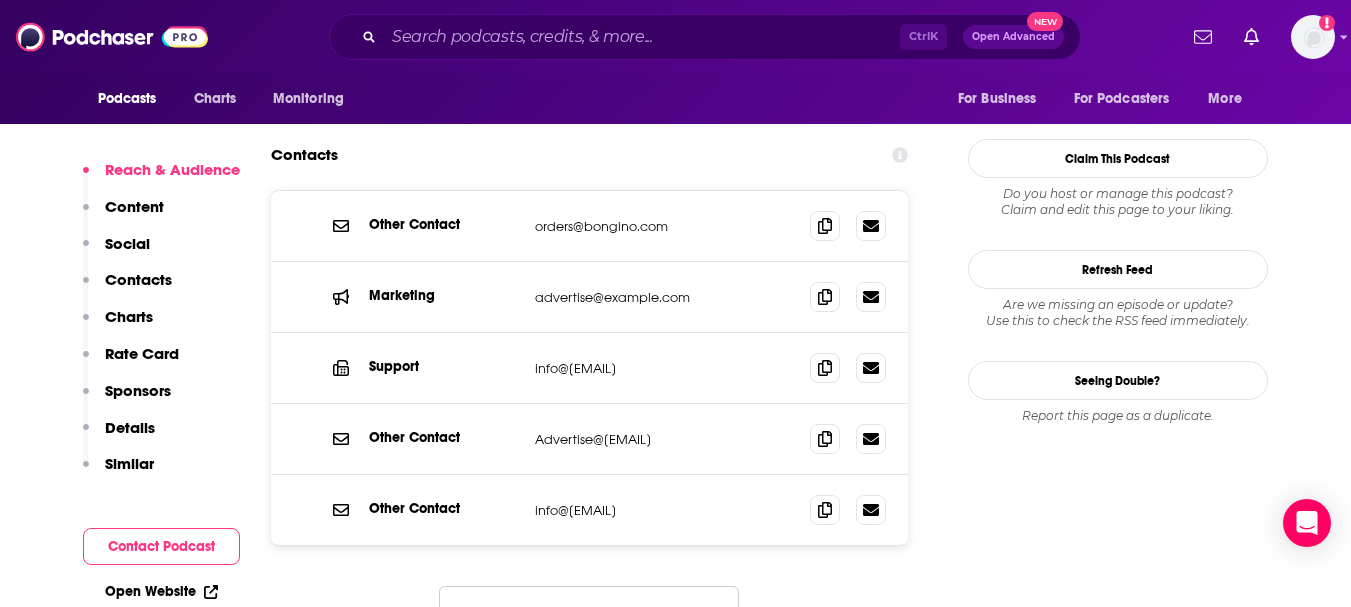 scroll, scrollTop: 1938, scrollLeft: 0, axis: vertical 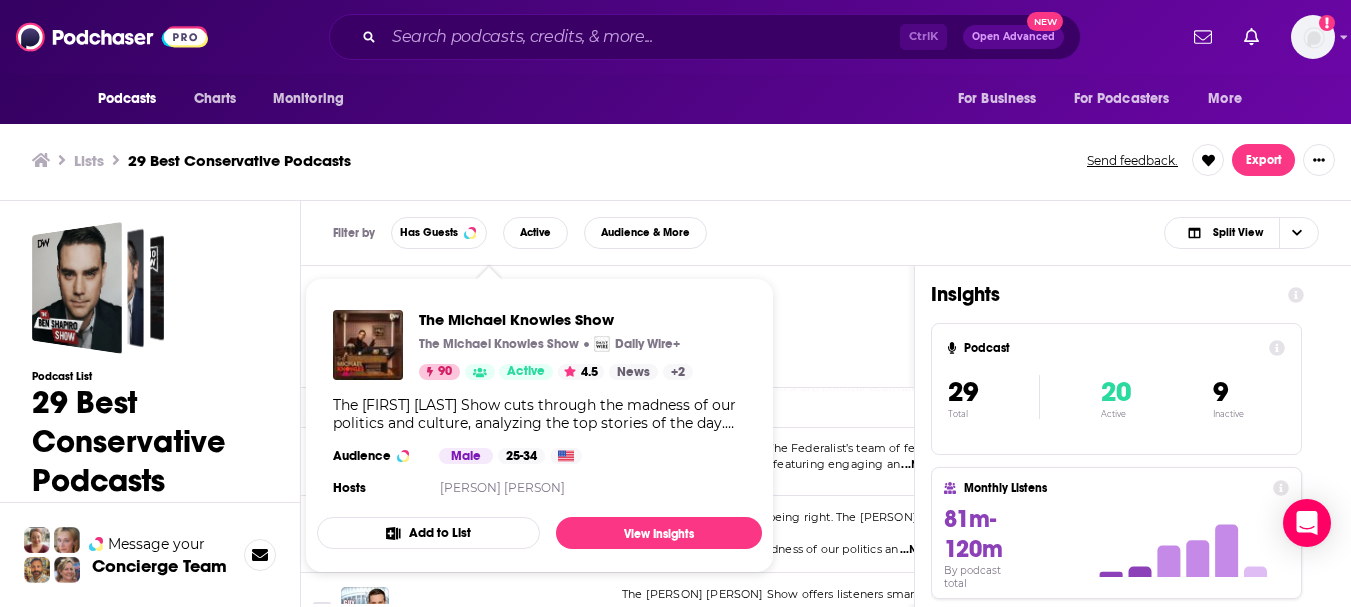 click on "Add to List" at bounding box center (428, 533) 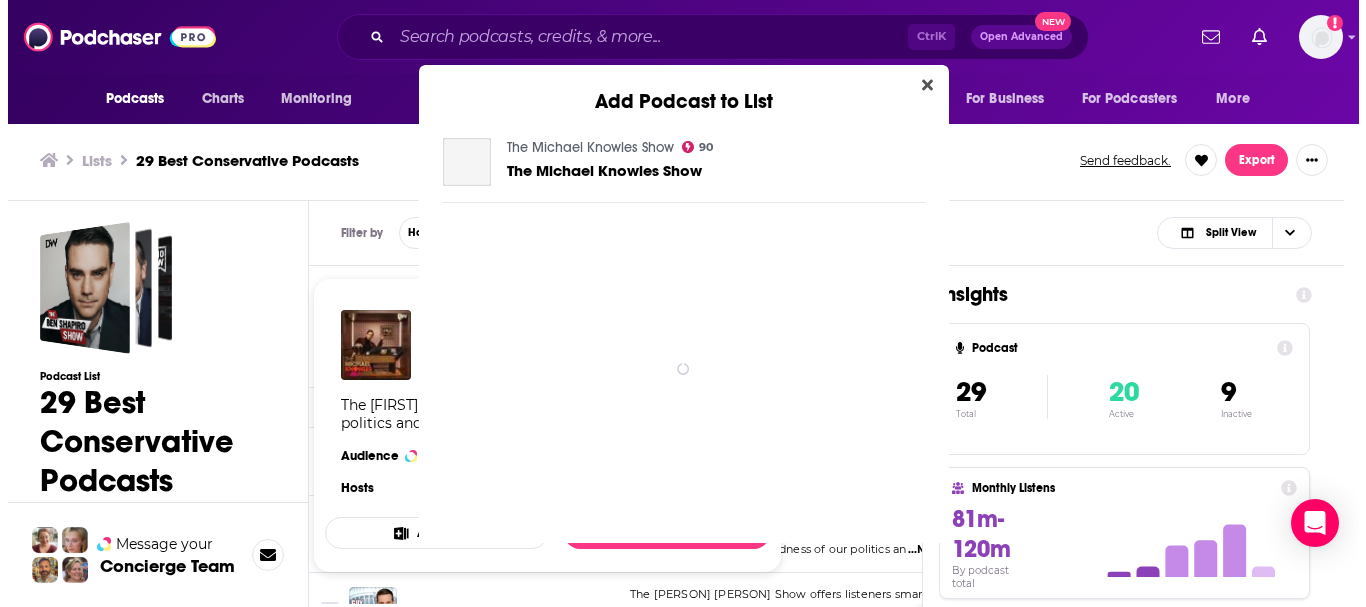 scroll, scrollTop: 0, scrollLeft: 0, axis: both 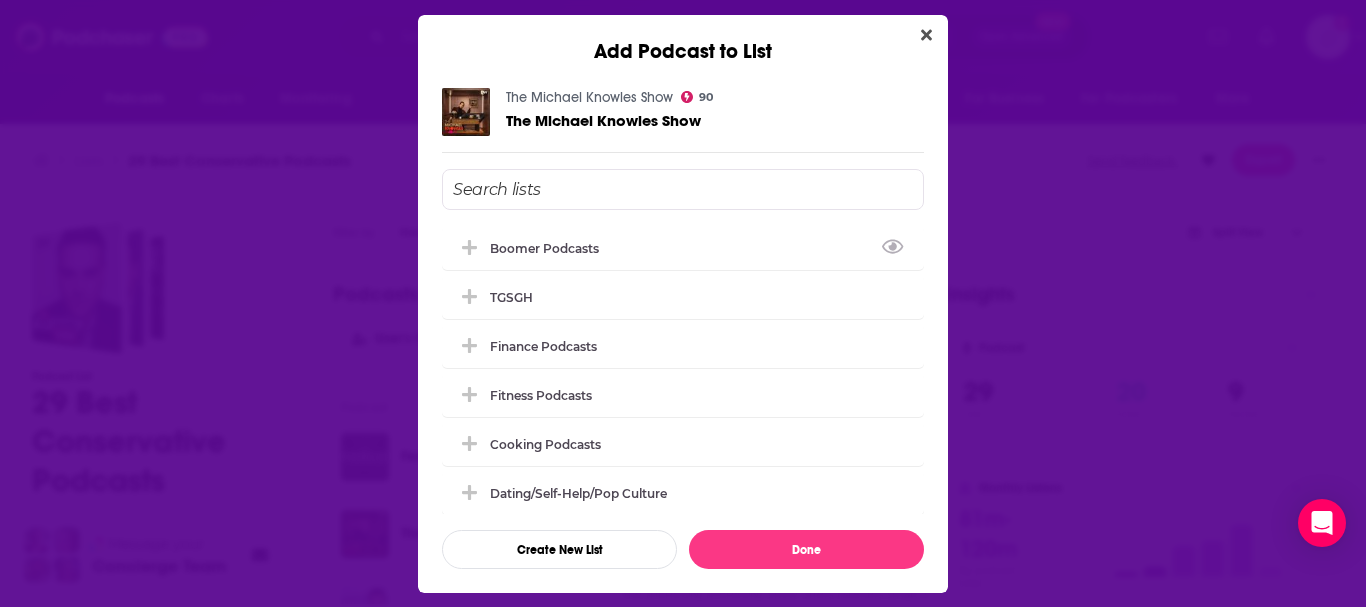 click on "The Michael Knowles Show" at bounding box center [603, 120] 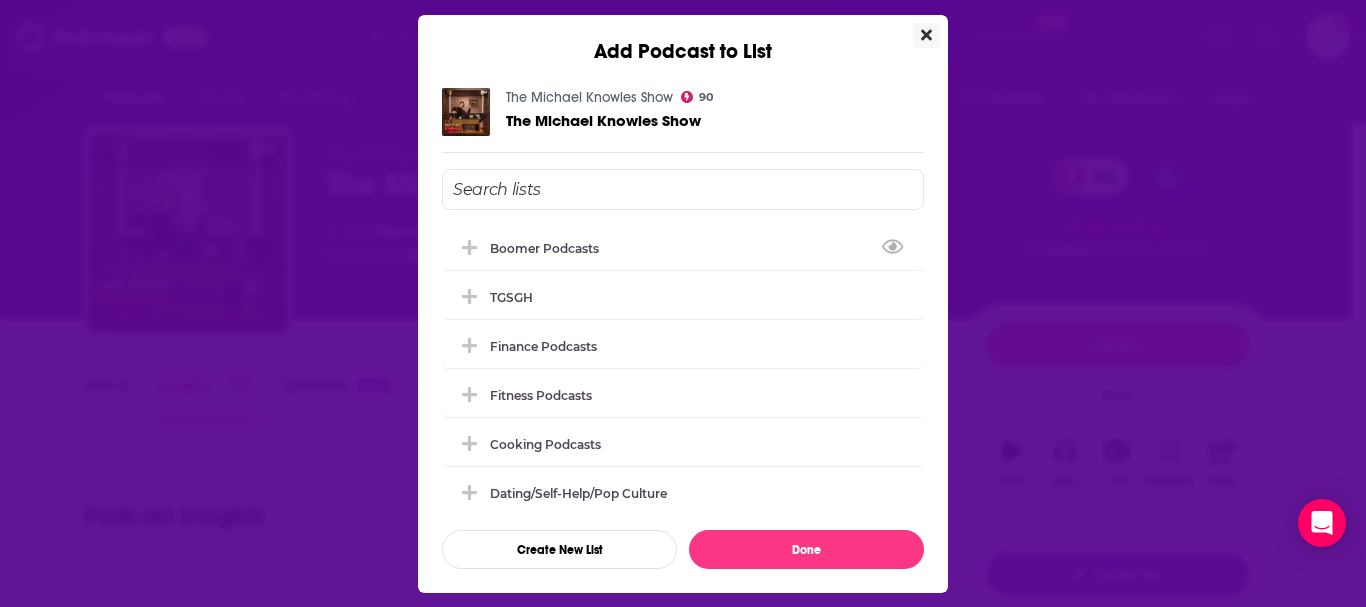 click at bounding box center [926, 35] 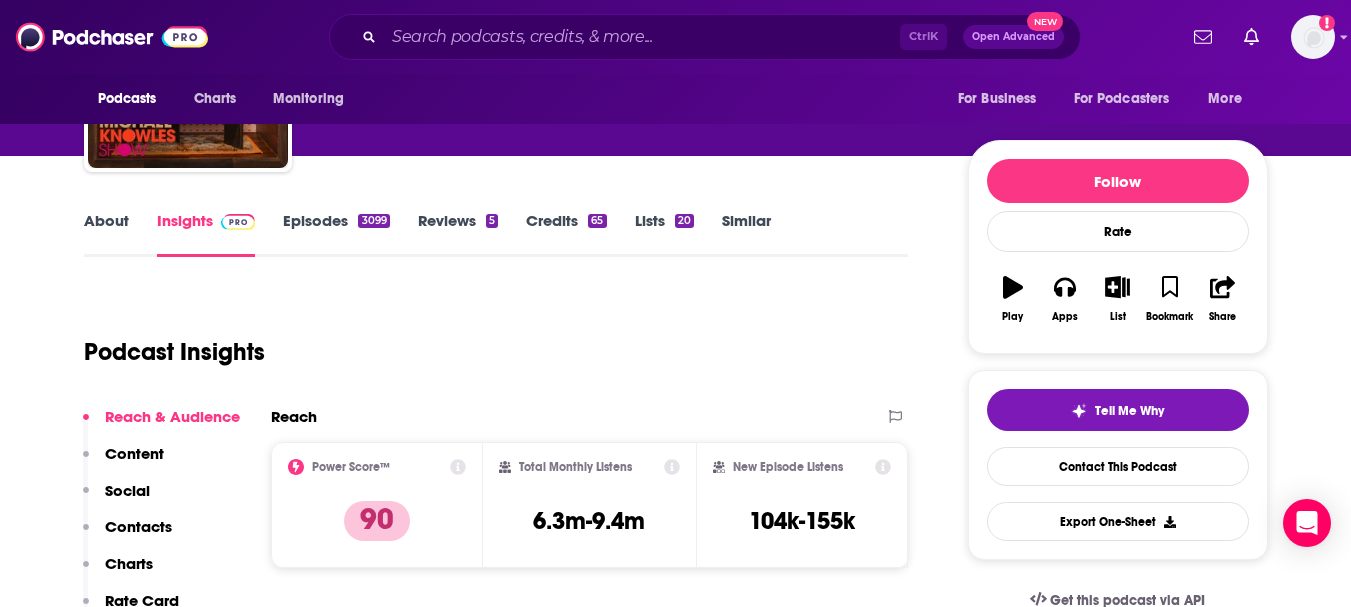 scroll, scrollTop: 206, scrollLeft: 0, axis: vertical 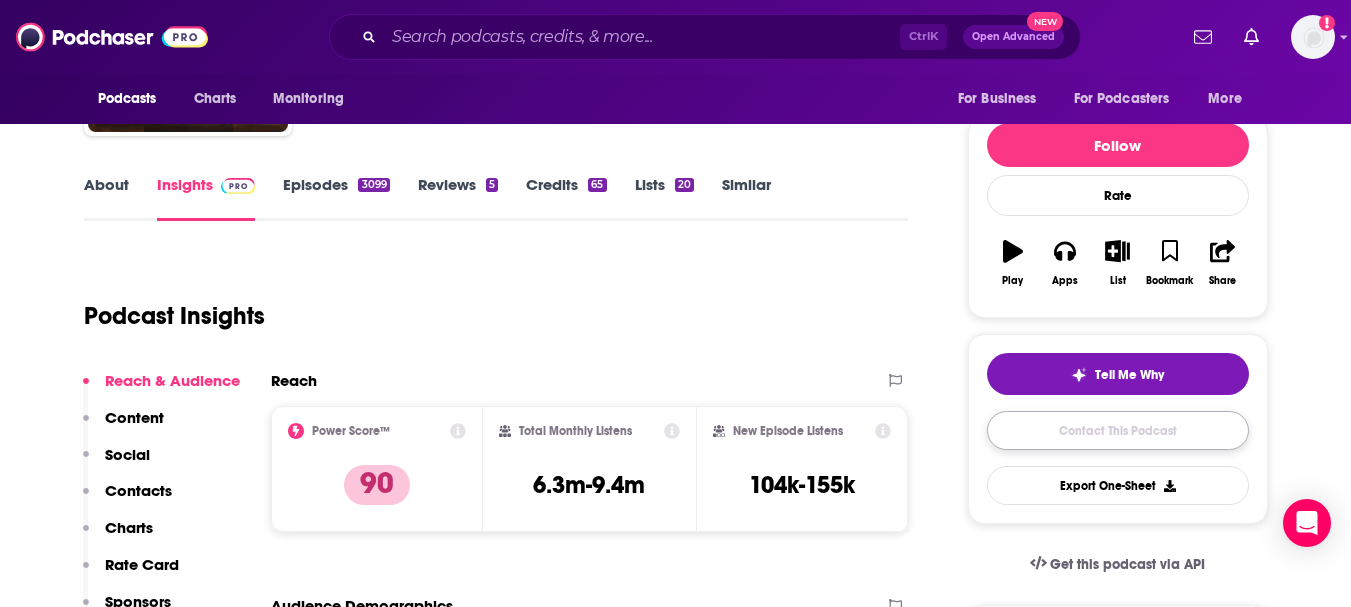 click on "Contact This Podcast" at bounding box center (1118, 430) 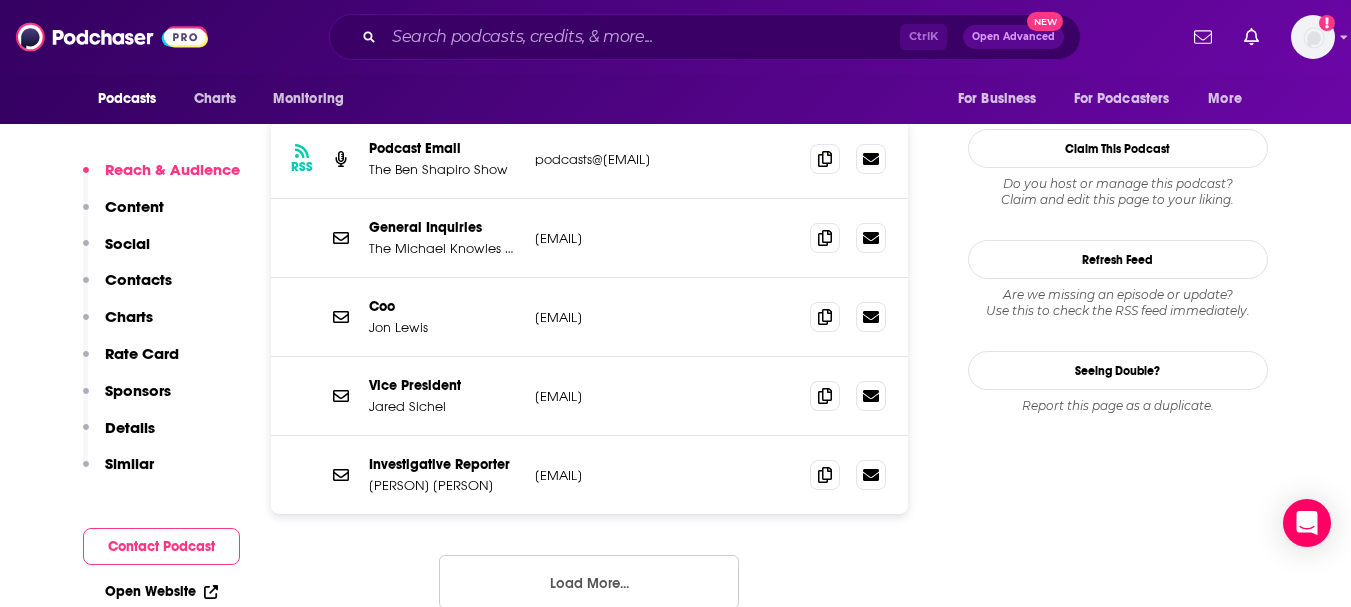 scroll, scrollTop: 1936, scrollLeft: 0, axis: vertical 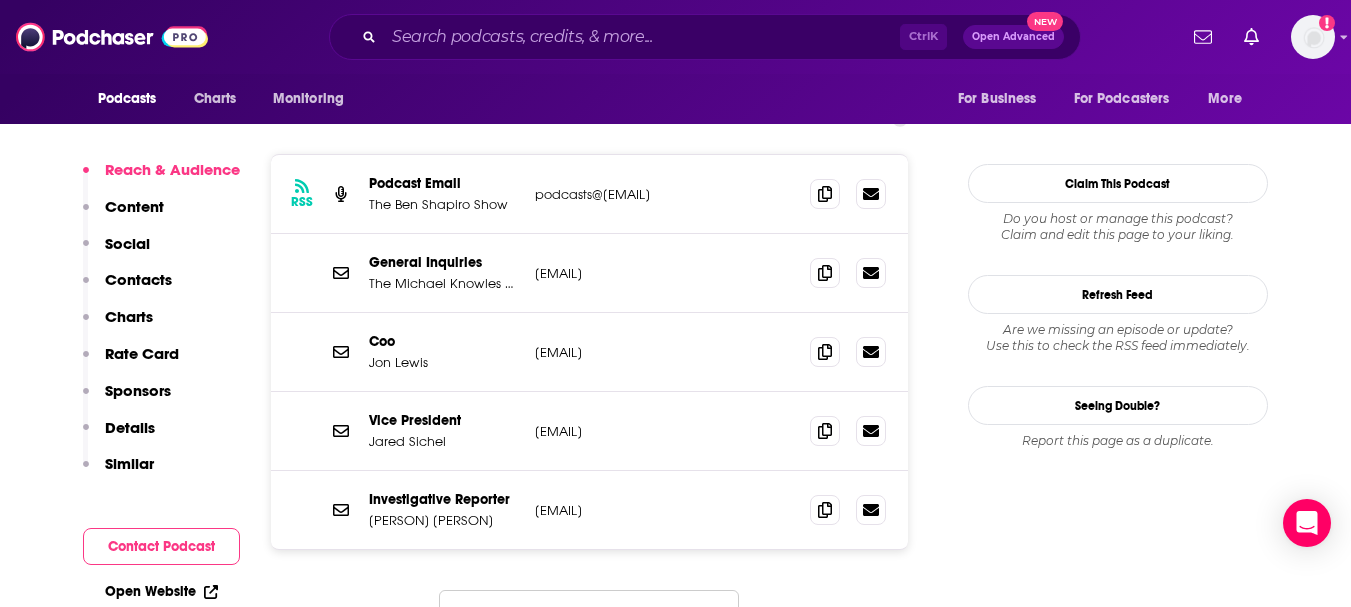 drag, startPoint x: 533, startPoint y: 256, endPoint x: 778, endPoint y: 282, distance: 246.37573 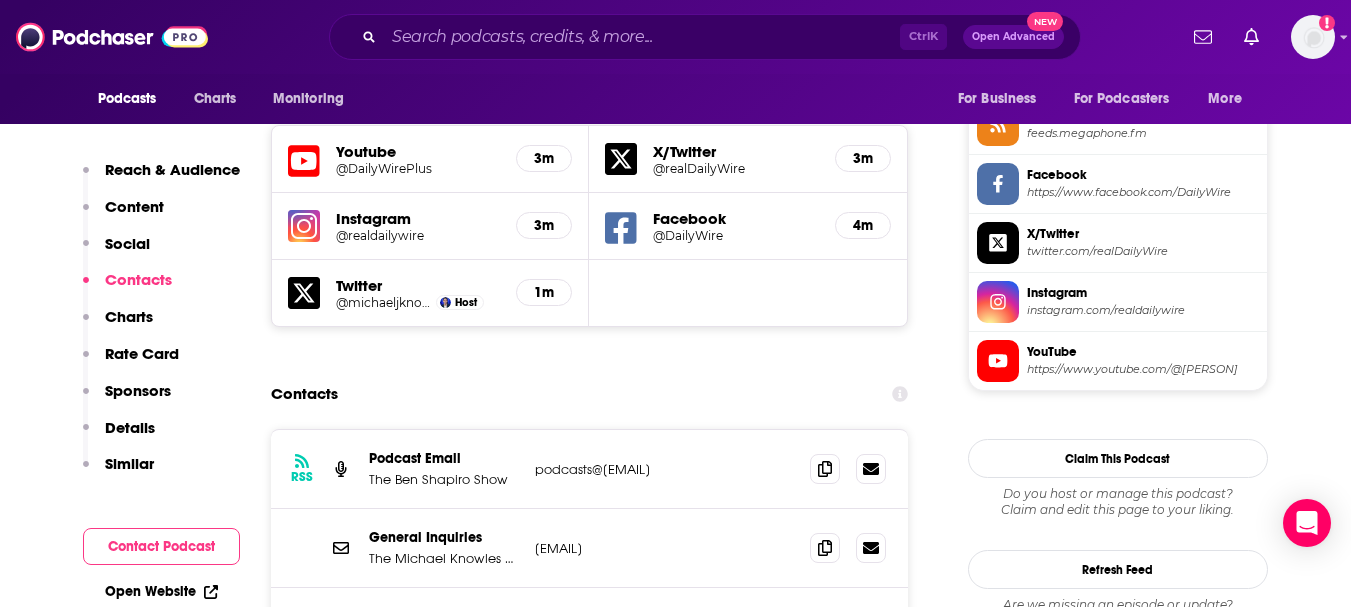 scroll, scrollTop: 1836, scrollLeft: 0, axis: vertical 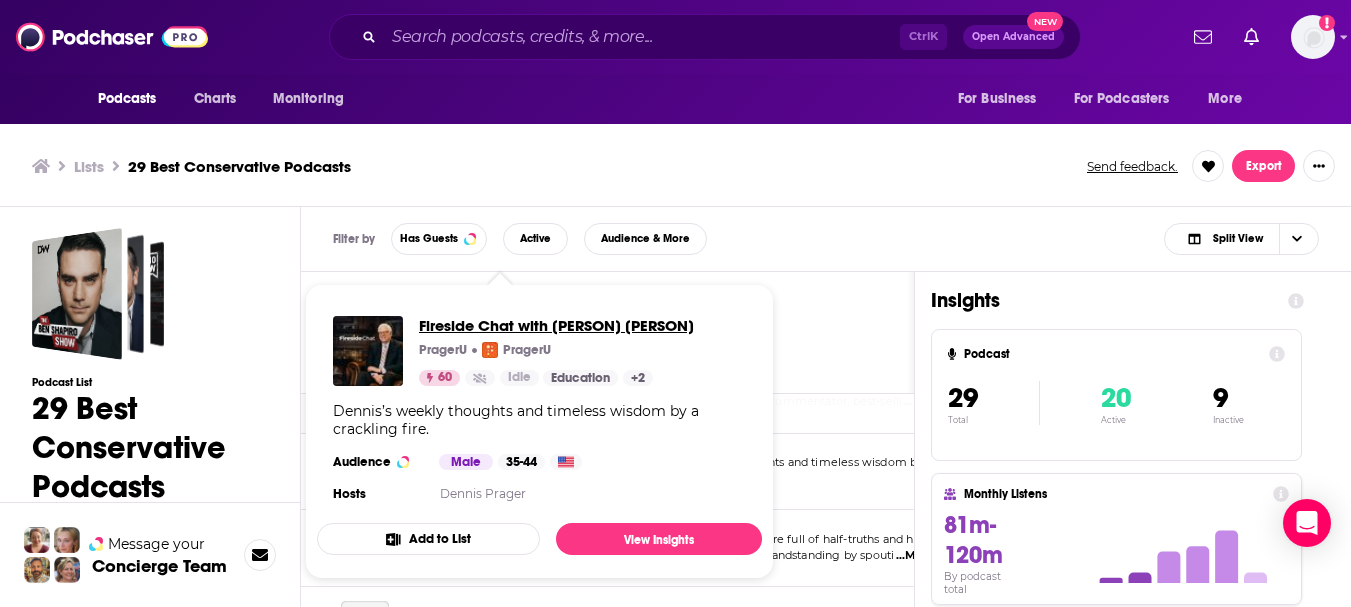click on "Fireside Chat with [PERSON] [PERSON]" at bounding box center [556, 325] 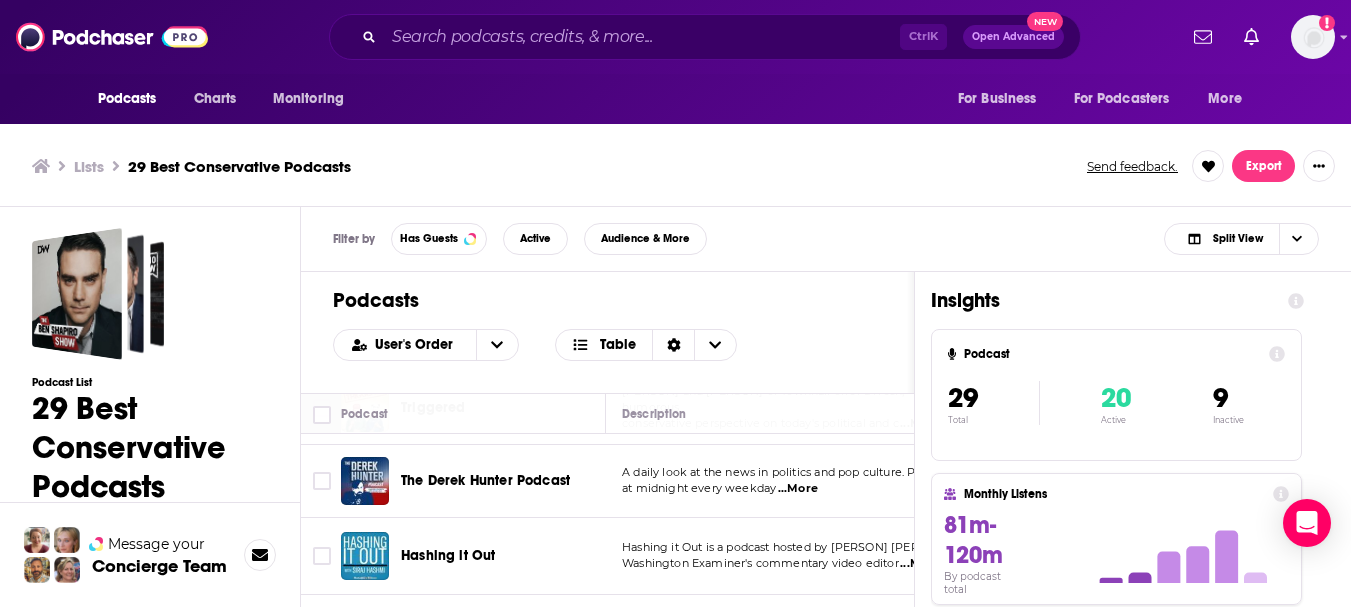 scroll, scrollTop: 1100, scrollLeft: 0, axis: vertical 